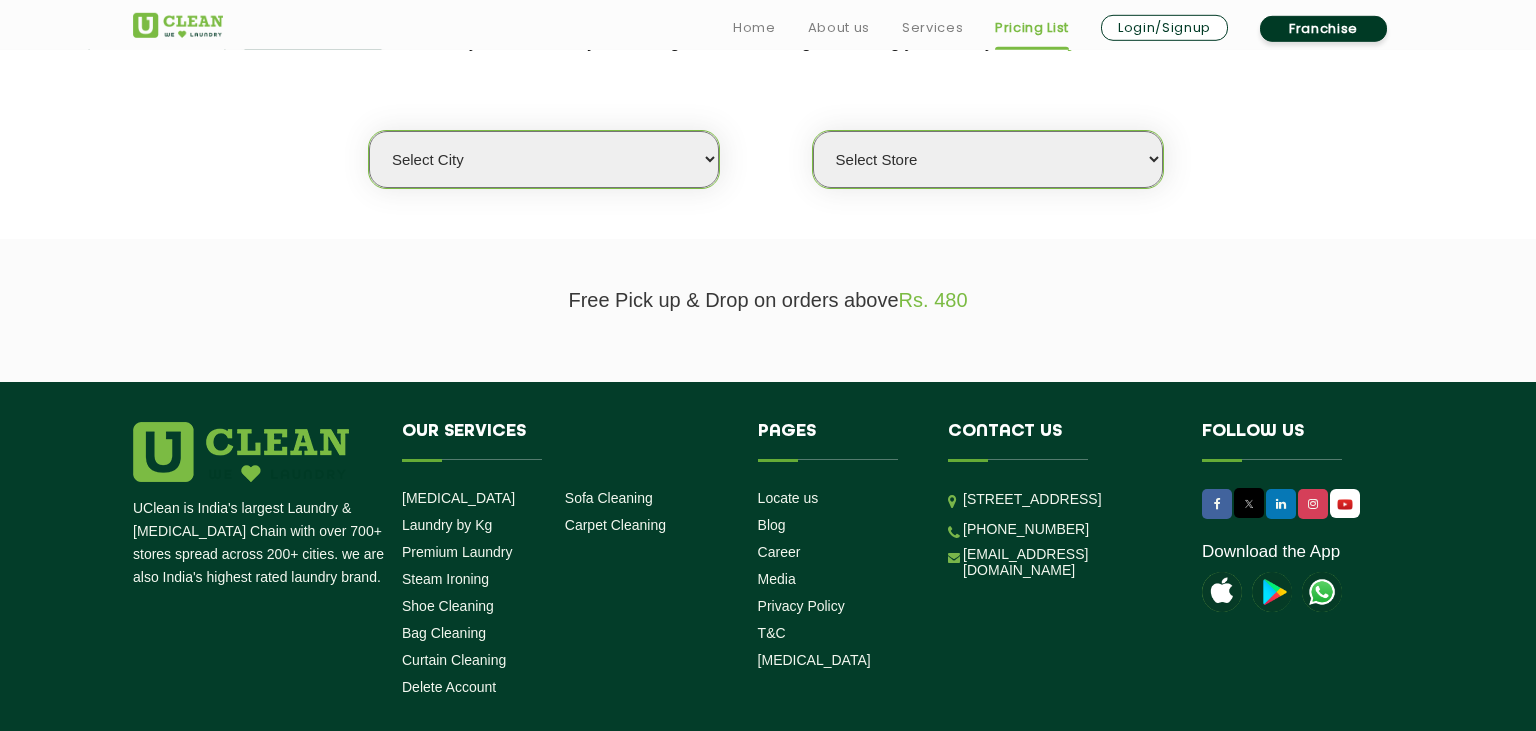 scroll, scrollTop: 506, scrollLeft: 0, axis: vertical 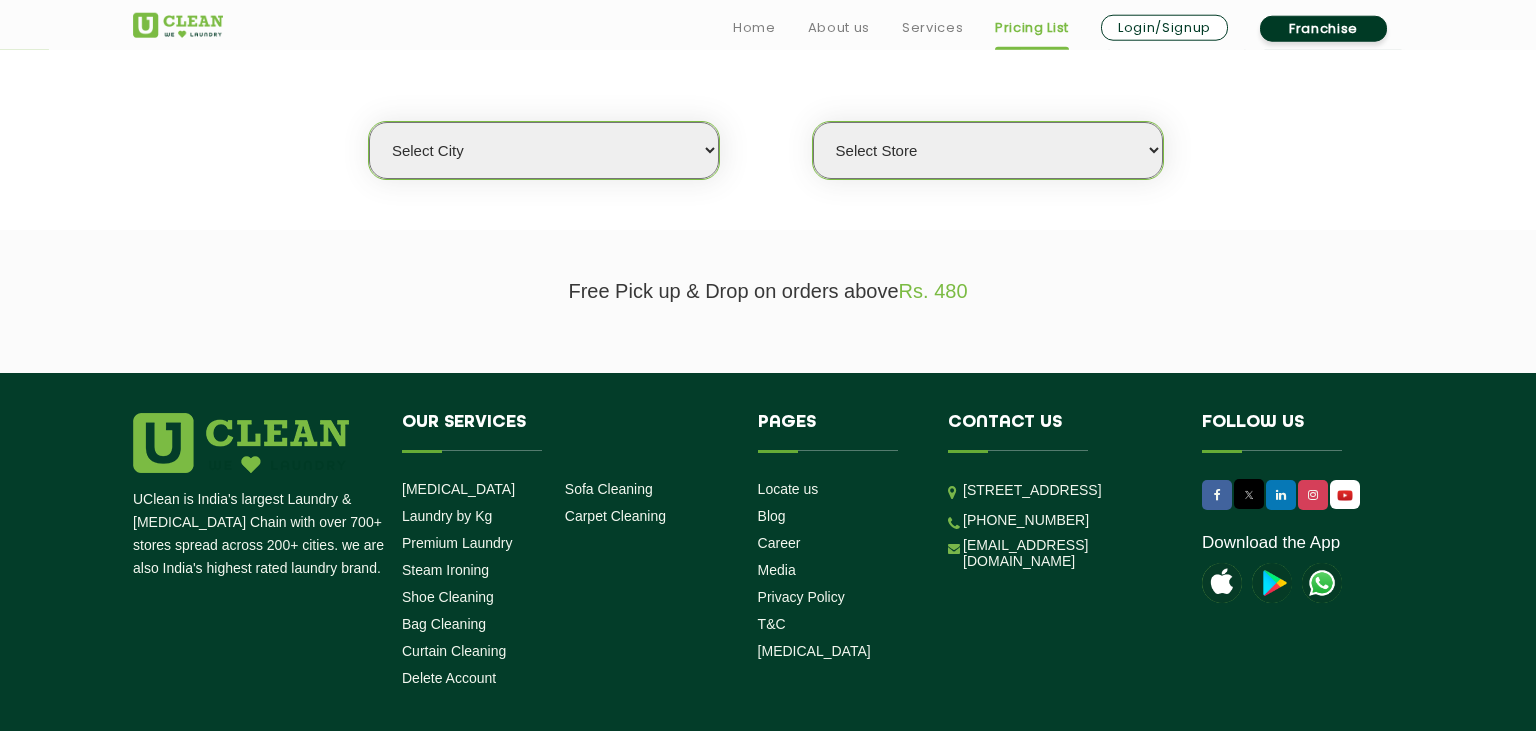 click on "Select Store" at bounding box center (988, 150) 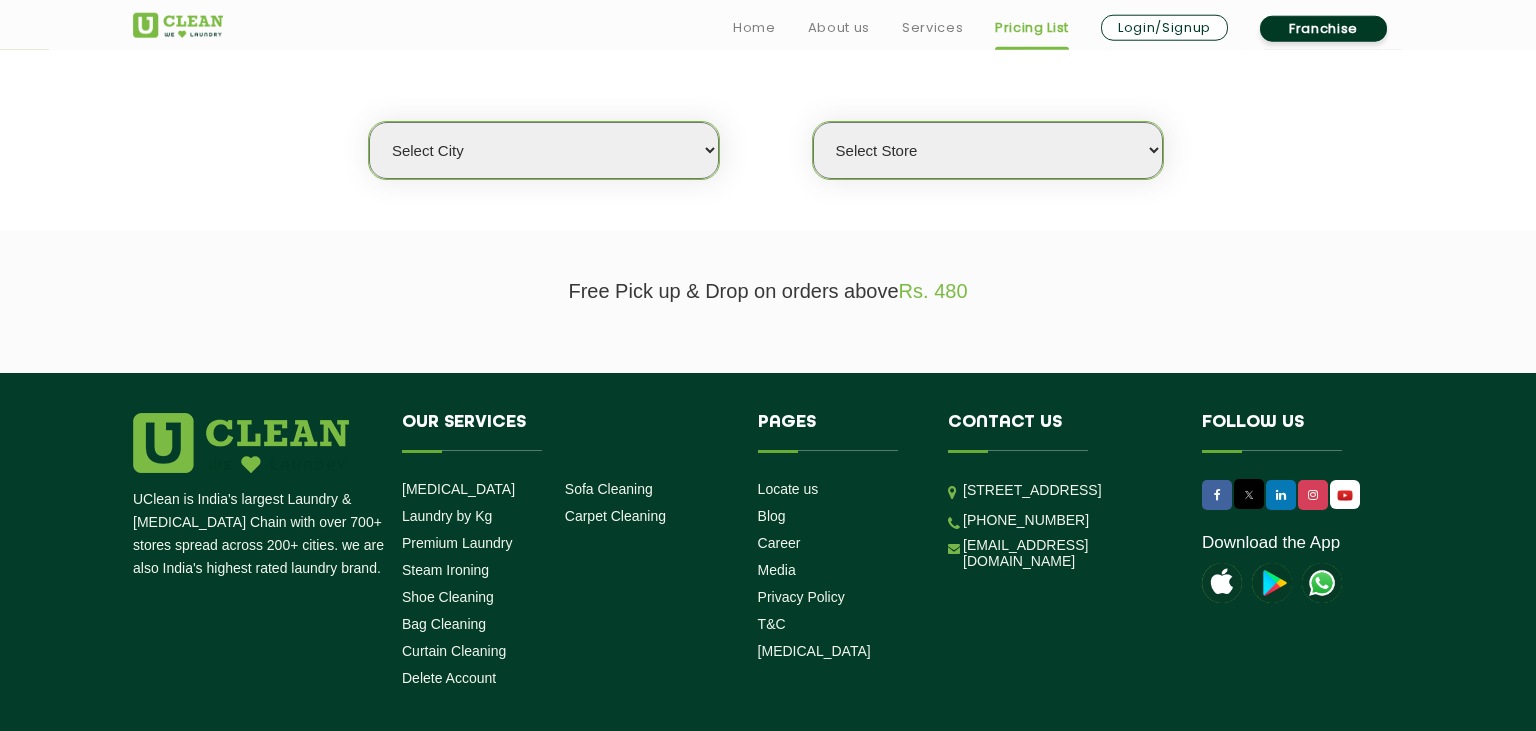 click on "Select Store" at bounding box center [988, 150] 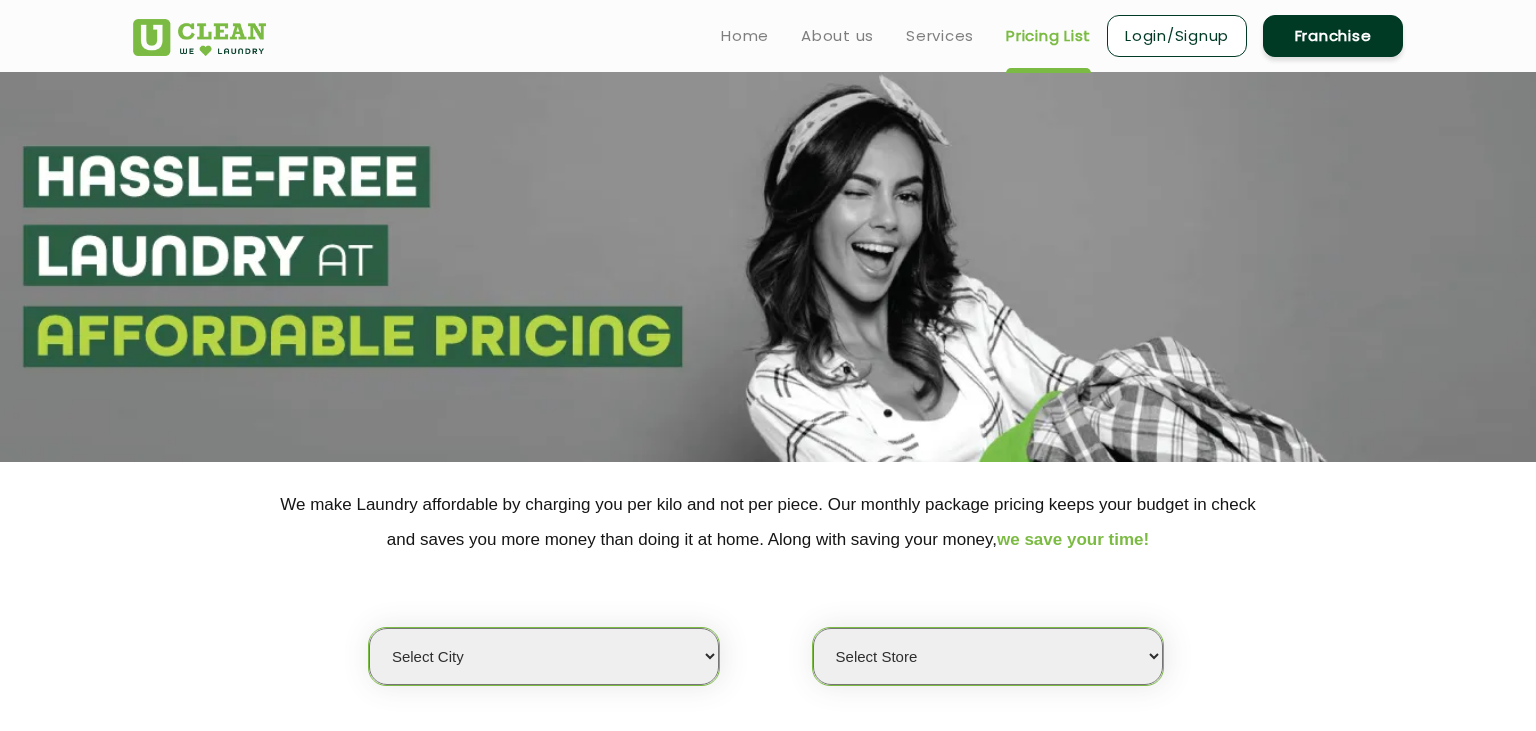 scroll, scrollTop: 0, scrollLeft: 0, axis: both 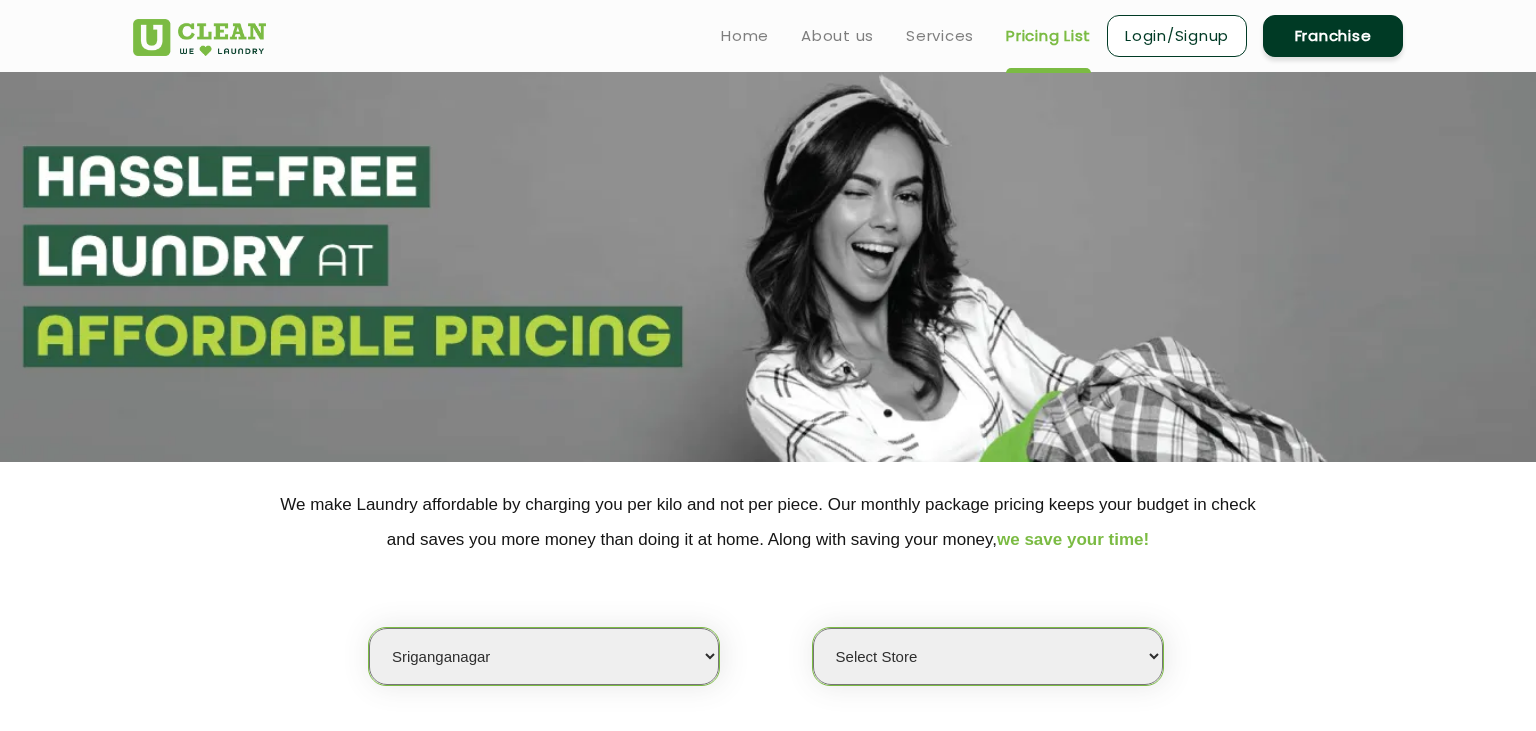 click on "Sriganganagar" at bounding box center [0, 0] 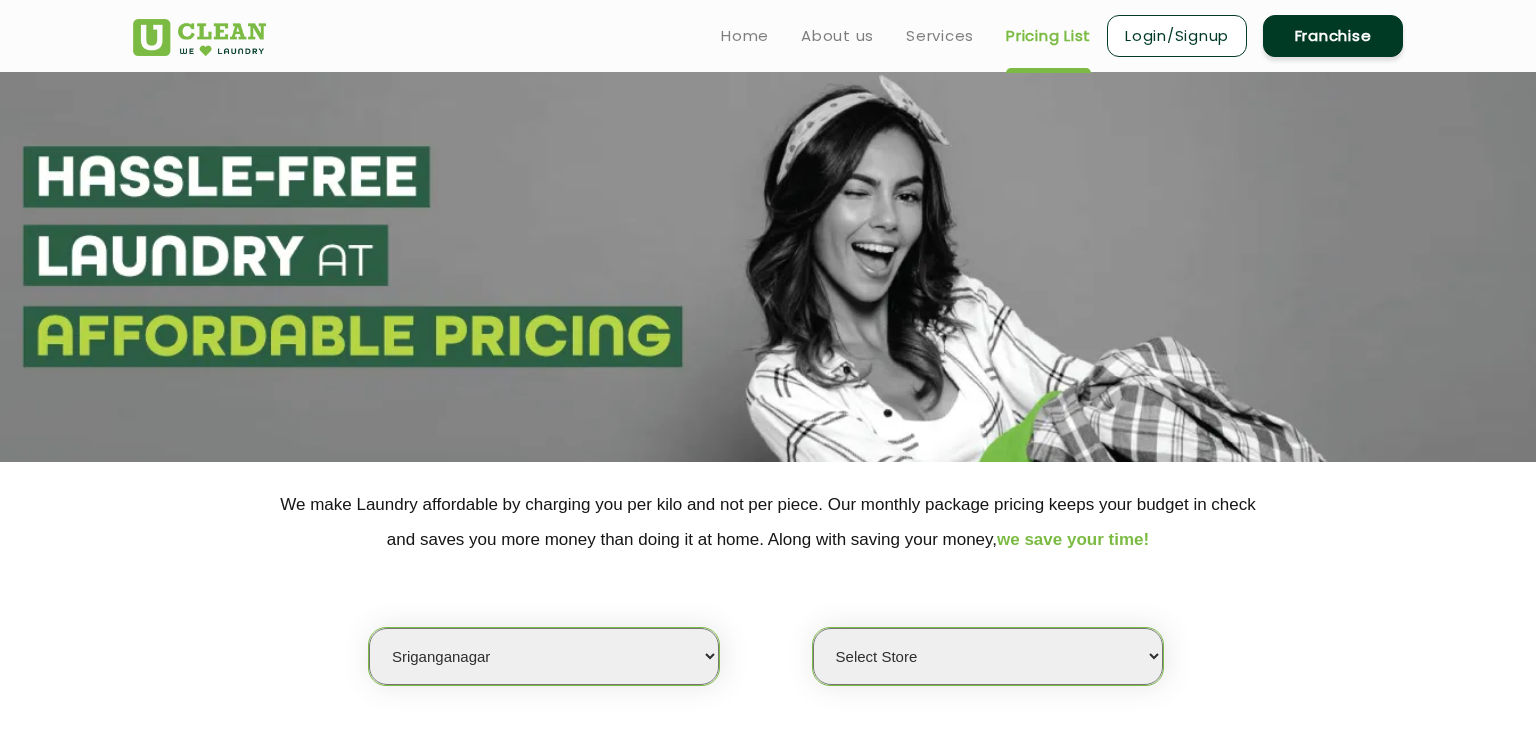 click on "Select Store UClean Sriganganagar" at bounding box center [988, 656] 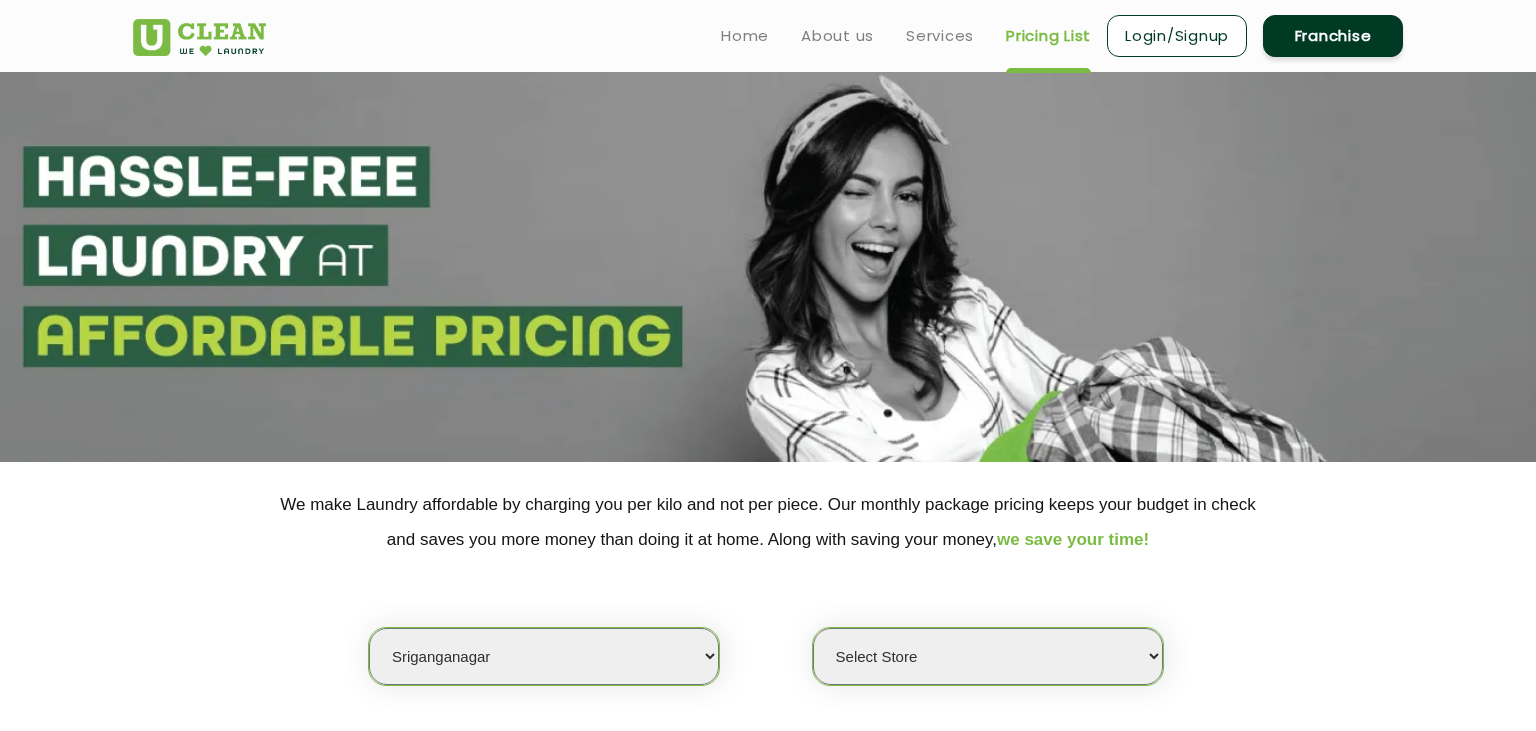 select on "405" 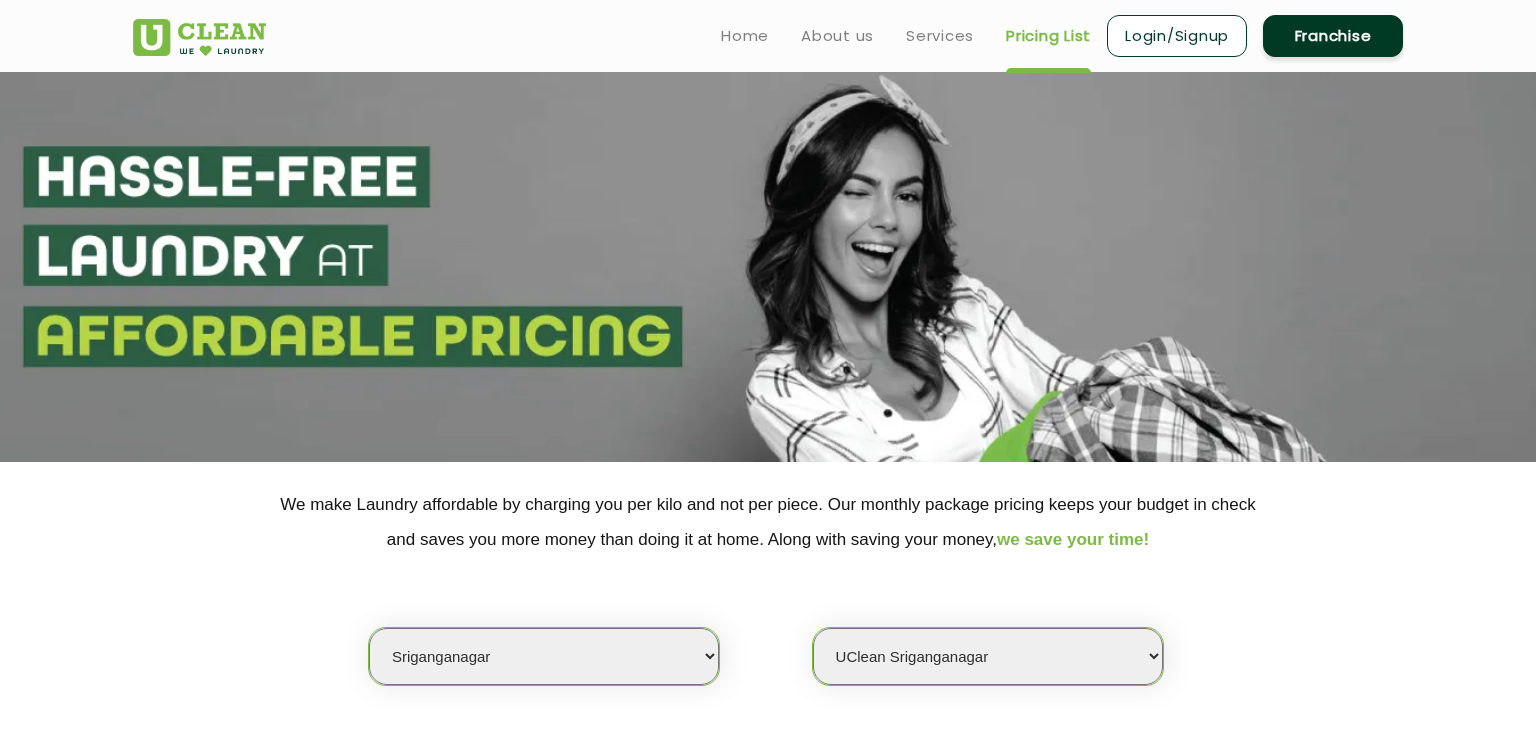 click on "UClean Sriganganagar" at bounding box center [0, 0] 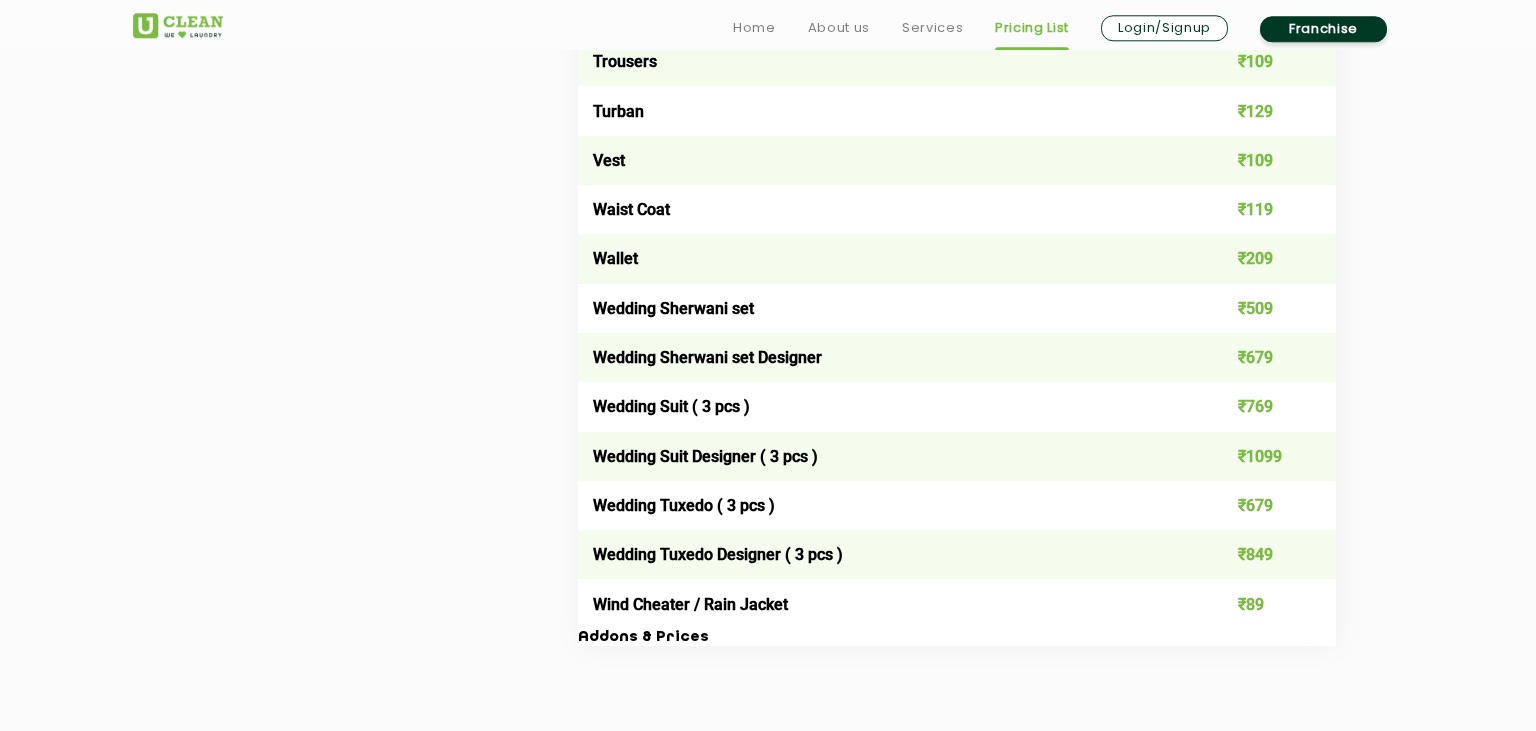 scroll, scrollTop: 3862, scrollLeft: 0, axis: vertical 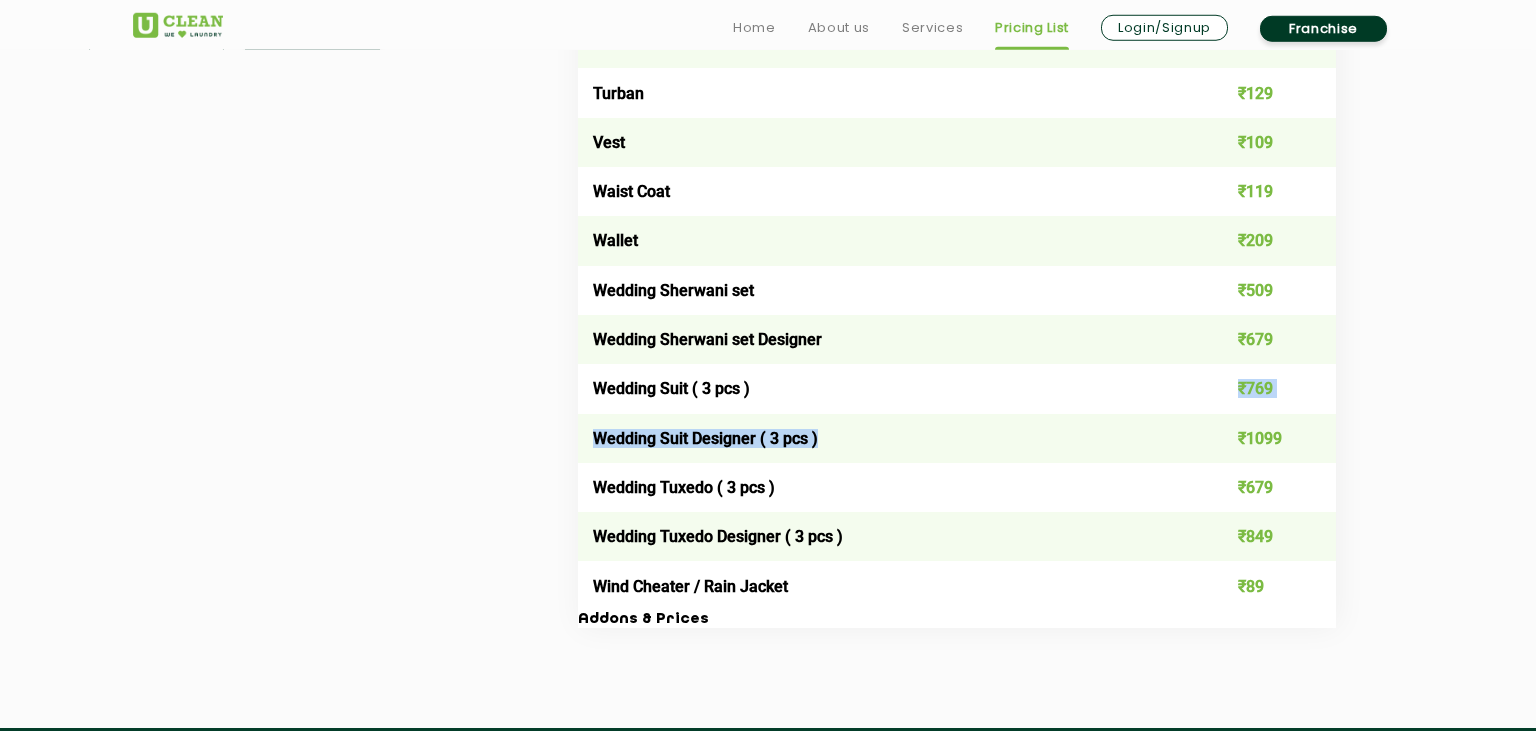 click on "Belt ₹49 Blazer / Coat - Long ₹339 Blazer / Coat - Short ₹209 Boots leather ₹509 Cap ( Casual / Woolen ) ₹79 Combo - Shirt and Pant ₹129 Dhoti / Lungi ( Silk ) ₹99 Dhoti Heavy ₹139 Dhoti Normal ₹89 Formal and Casual Trousers / Pants ₹89 Gloves ( Leather ) ₹299 Gloves ( Woolen ) ₹59 Handkerchief ₹19 Hats ₹99 Indo Western ₹589 Jacket -  Faux fur Long ₹749 Jacket -  Faux fur Short ₹649 Jacket Leather ₹649 Jacket Normal Long ₹199 Jacket Normal Short ₹169 Jacket Puffer Long ₹339 Jacket Puffer Short ₹249 Jacket Rexine ₹249 Jeans ₹119 Joggers ₹149 Kurta ( Cotton ) ₹129 Kurta ( Silk ) ₹169 Kurta Heavy ₹199 Kurta Payjama ( Heavy ) ₹279 Kurta Payjama ( Light ) ₹159 Muffler ( Woolen / Pashmina ) ₹189 Pagdi ₹132 Parka Coat < Fur Inside > Long ₹249 Parka Coat < Fur Inside > Short ₹199 Pocket Square ₹25 Pyjama ₹79 Safari Shirt & Pant  ₹199 Shawl  - Toosh ₹849 Shawl - Pashmina ₹599 Shawl / Lohi ₹159 Shawl / Naga ₹249 Sherwani ₹339 Shirt Tie" at bounding box center [957, -1140] 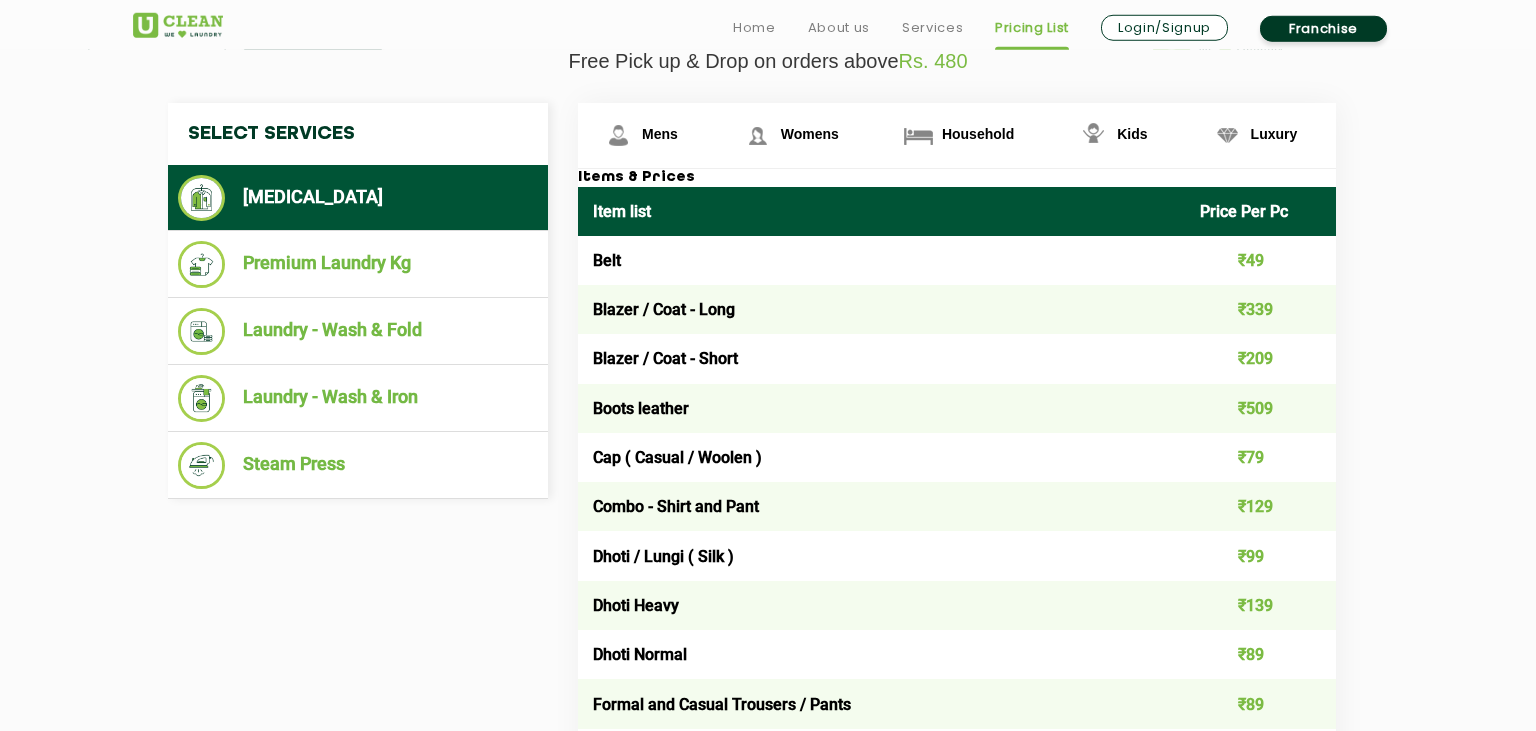 scroll, scrollTop: 711, scrollLeft: 0, axis: vertical 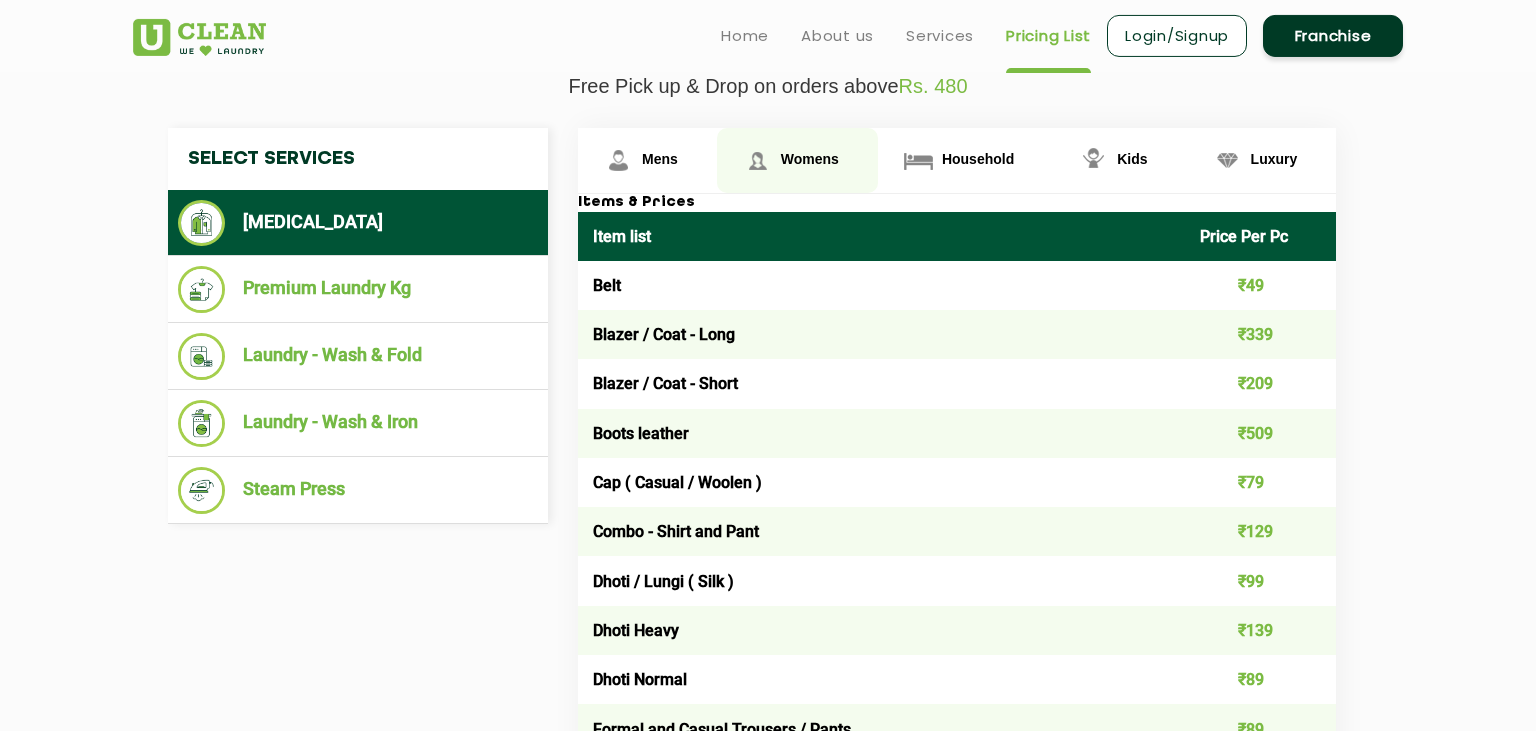 click on "Womens" at bounding box center (647, 160) 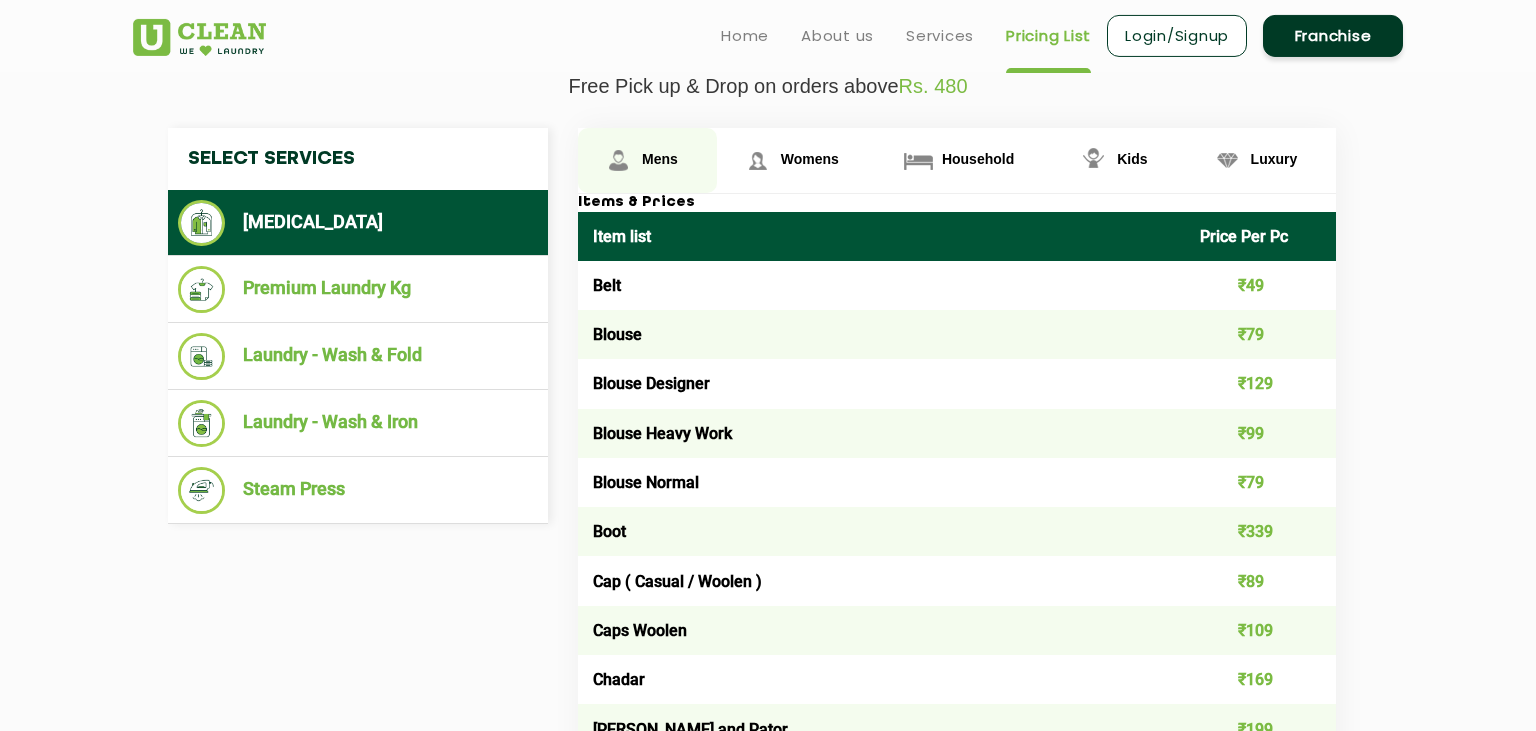 click on "Mens" at bounding box center [647, 160] 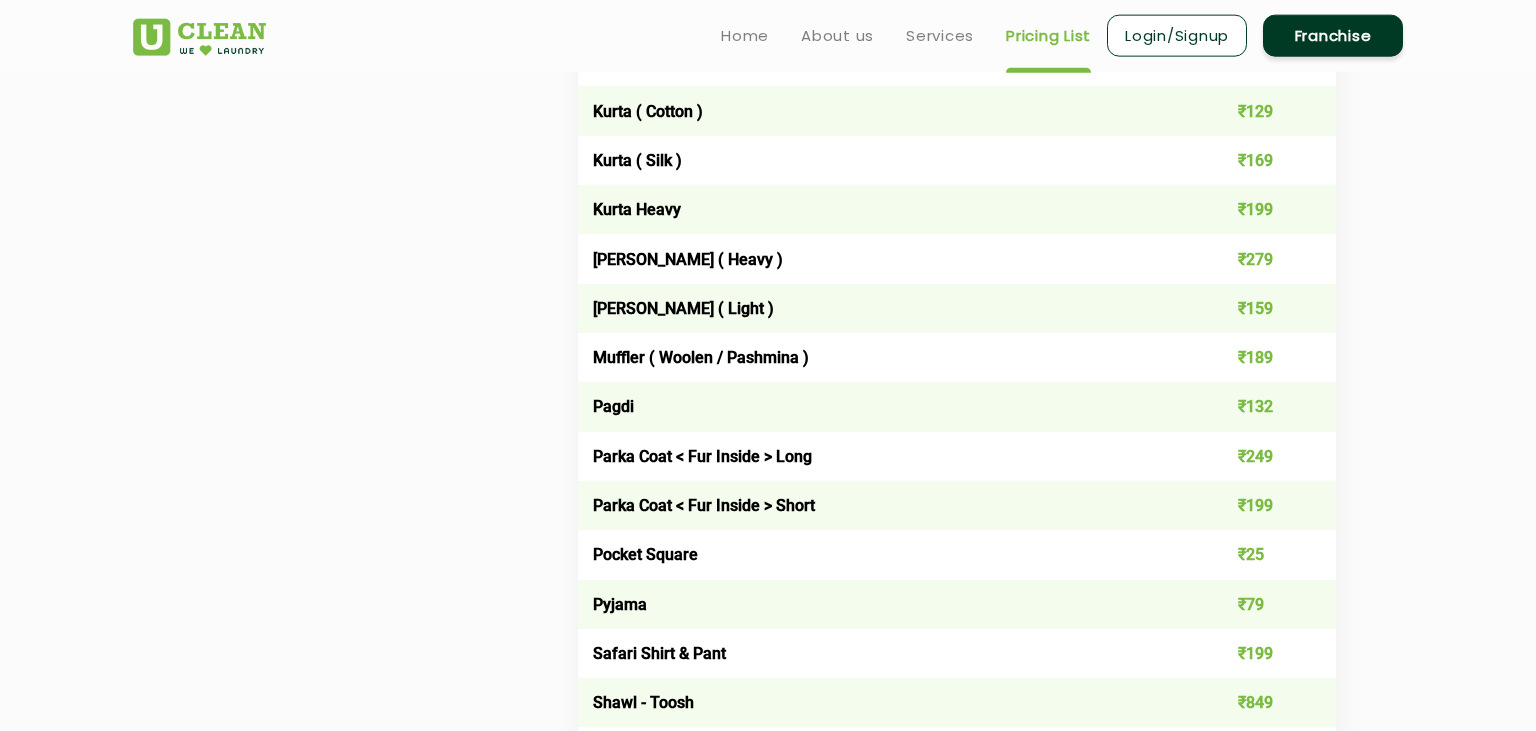 scroll, scrollTop: 0, scrollLeft: 0, axis: both 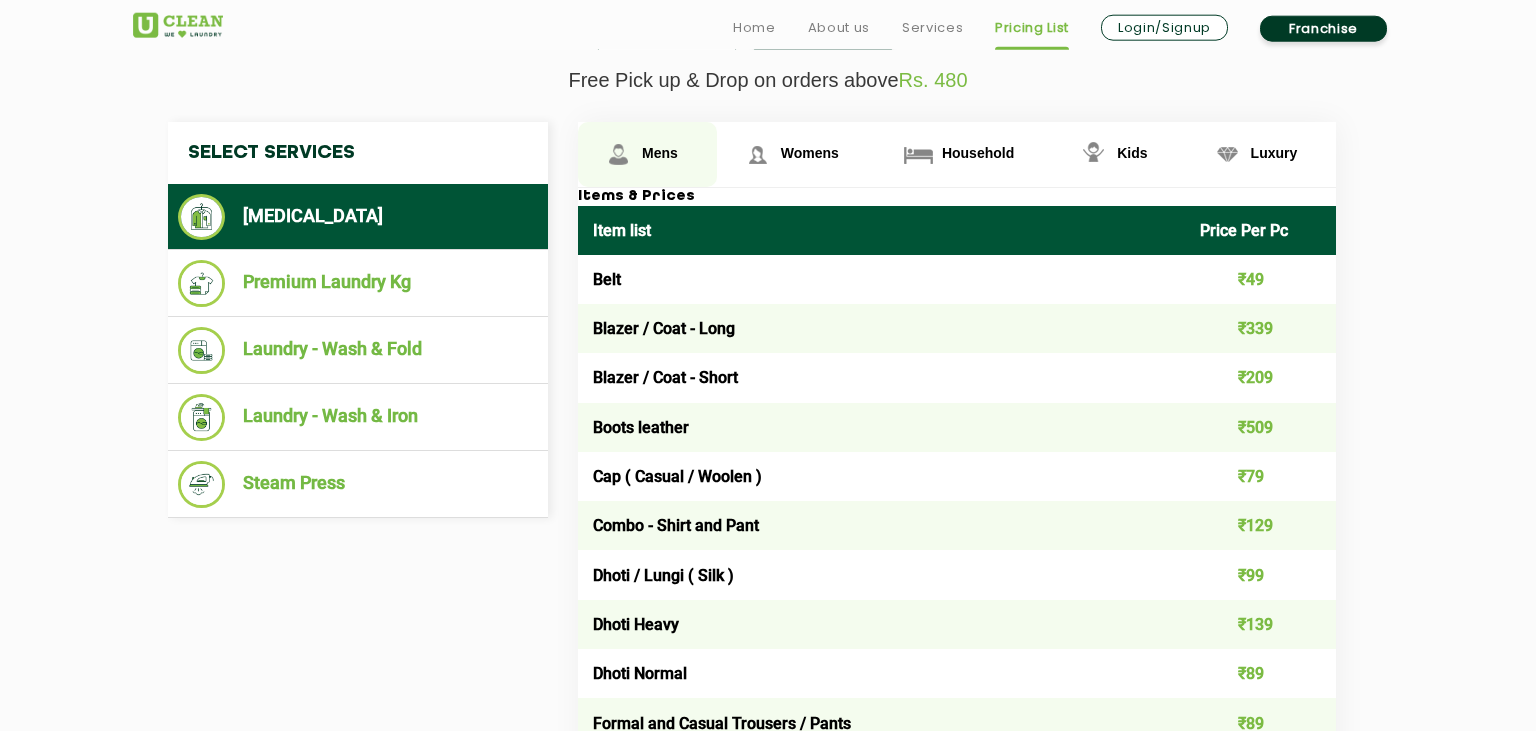 click at bounding box center (618, 154) 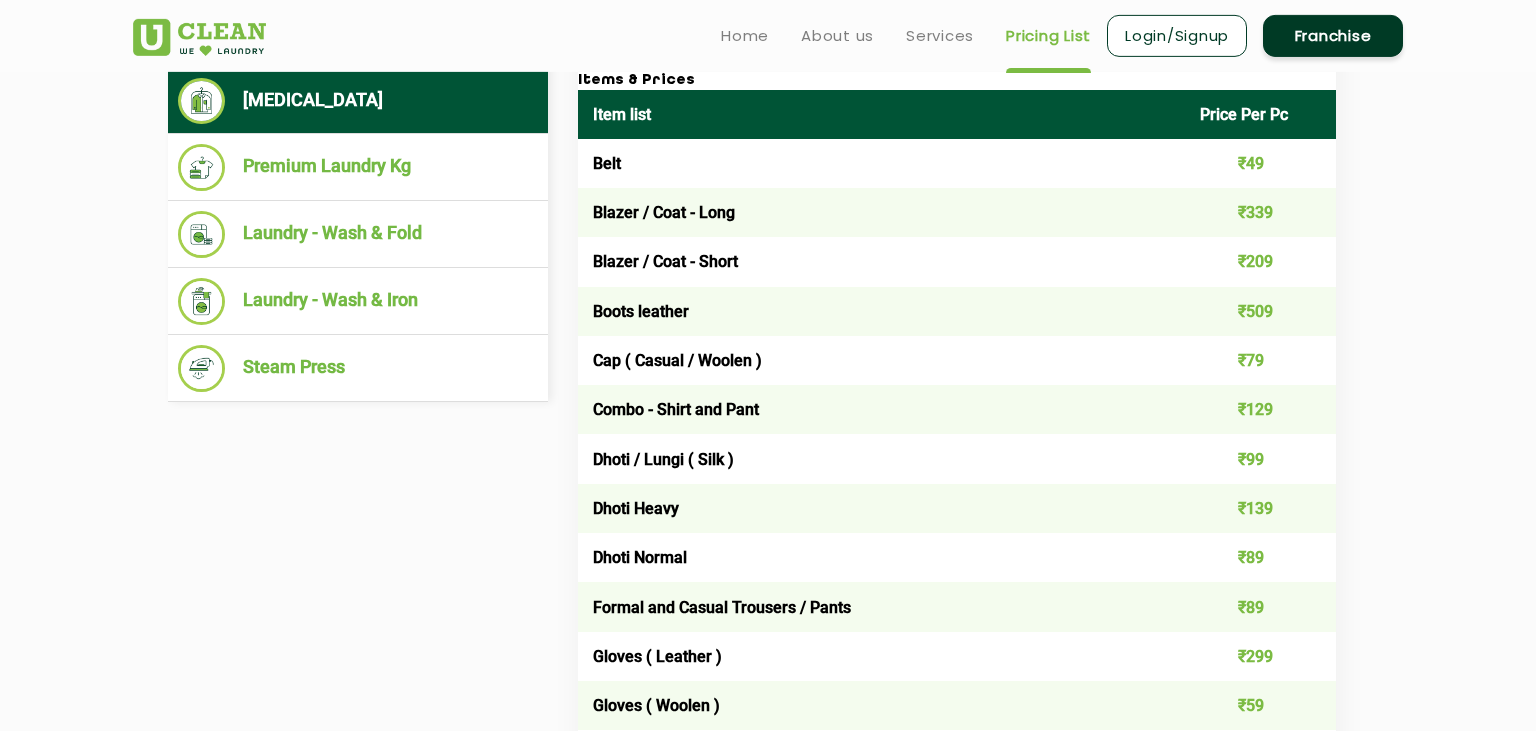 scroll, scrollTop: 814, scrollLeft: 0, axis: vertical 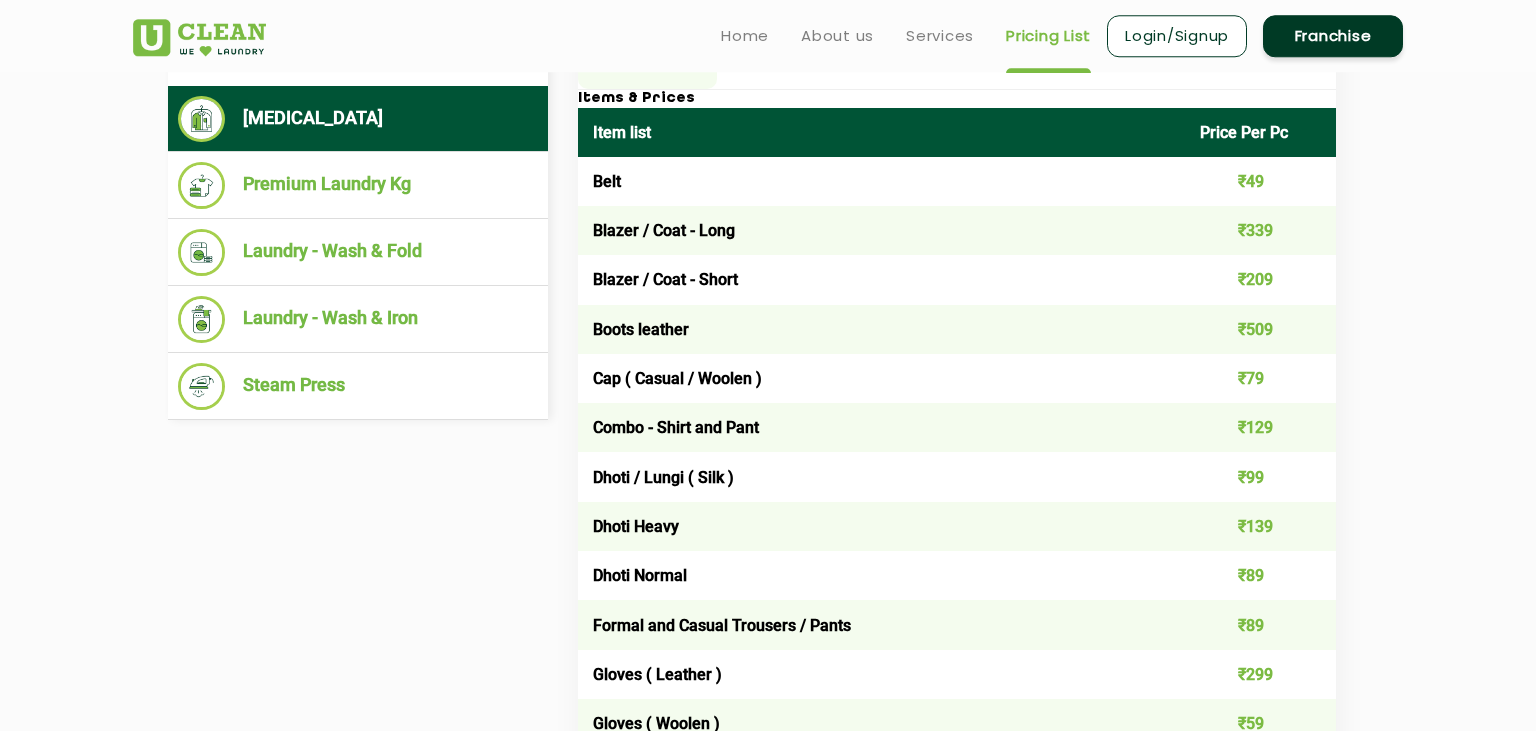 click on "Item list Price Per Pc Belt ₹49 Blazer / Coat - Long ₹339 Blazer / Coat - Short ₹209 Boots leather ₹509 Cap ( Casual / Woolen ) ₹79 Combo - Shirt and Pant ₹129 Dhoti / Lungi ( Silk ) ₹99 Dhoti Heavy ₹139 Dhoti Normal ₹89 Formal and Casual Trousers / Pants ₹89 Gloves ( Leather ) ₹299 Gloves ( Woolen ) ₹59 Handkerchief ₹19 Hats ₹99 Indo Western ₹589 Jacket -  Faux fur Long ₹749 Jacket -  Faux fur Short ₹649 Jacket Leather ₹649 Jacket Normal Long ₹199 Jacket Normal Short ₹169 Jacket Puffer Long ₹339 Jacket Puffer Short ₹249 Jacket Rexine ₹249 Jeans ₹119 Joggers ₹149 Kurta ( Cotton ) ₹129 Kurta ( Silk ) ₹169 Kurta Heavy ₹199 Kurta Payjama ( Heavy ) ₹279 Kurta Payjama ( Light ) ₹159 Muffler ( Woolen / Pashmina ) ₹189 Pagdi ₹132 Parka Coat < Fur Inside > Long ₹249 Parka Coat < Fur Inside > Short ₹199 Pocket Square ₹25 Pyjama ₹79 Safari Shirt & Pant  ₹199 Shawl  - Toosh ₹849 Shawl - Pashmina ₹599 Shawl / Lohi ₹159 Shawl / Naga ₹249 Tie" at bounding box center (957, 1883) 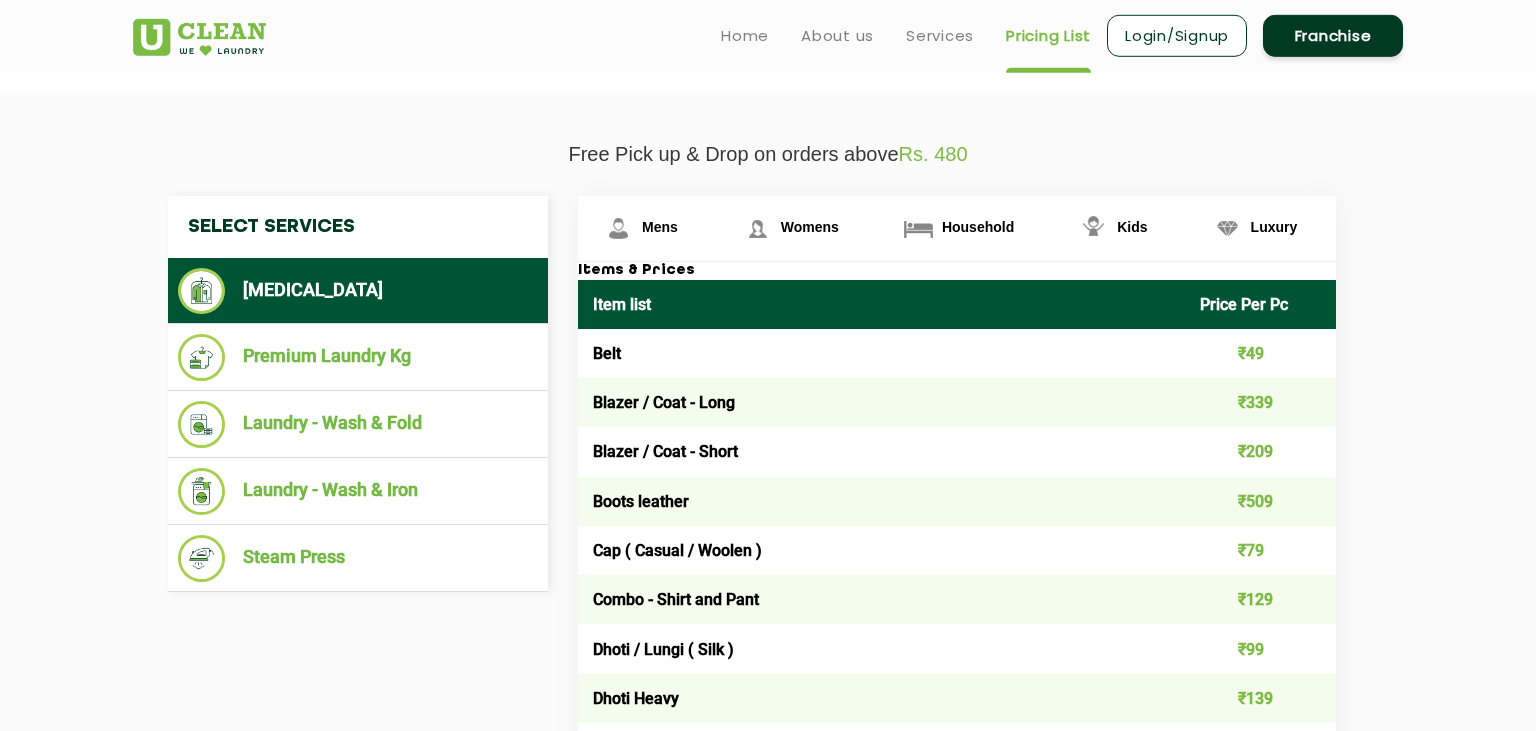 scroll, scrollTop: 631, scrollLeft: 0, axis: vertical 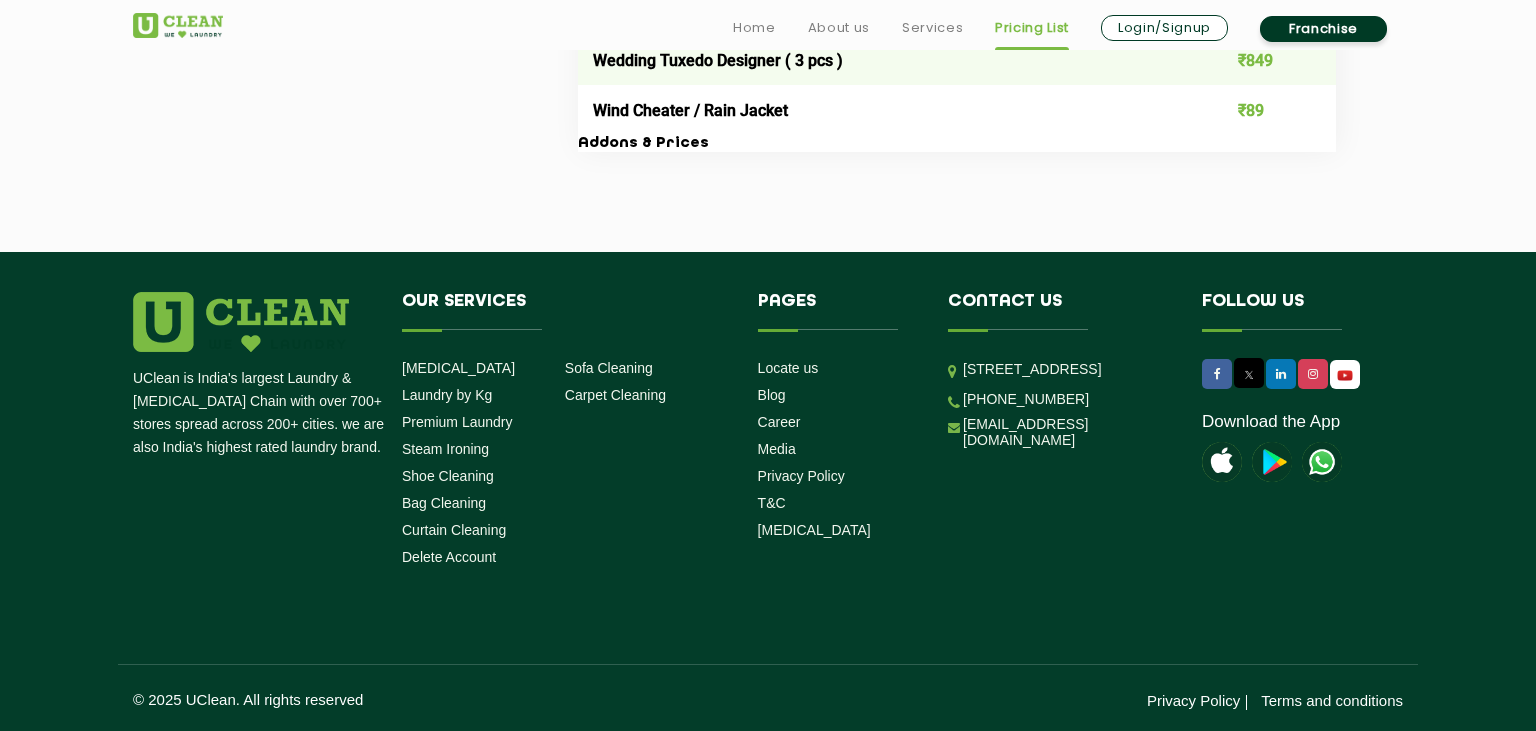 drag, startPoint x: 586, startPoint y: 308, endPoint x: 738, endPoint y: 169, distance: 205.9733 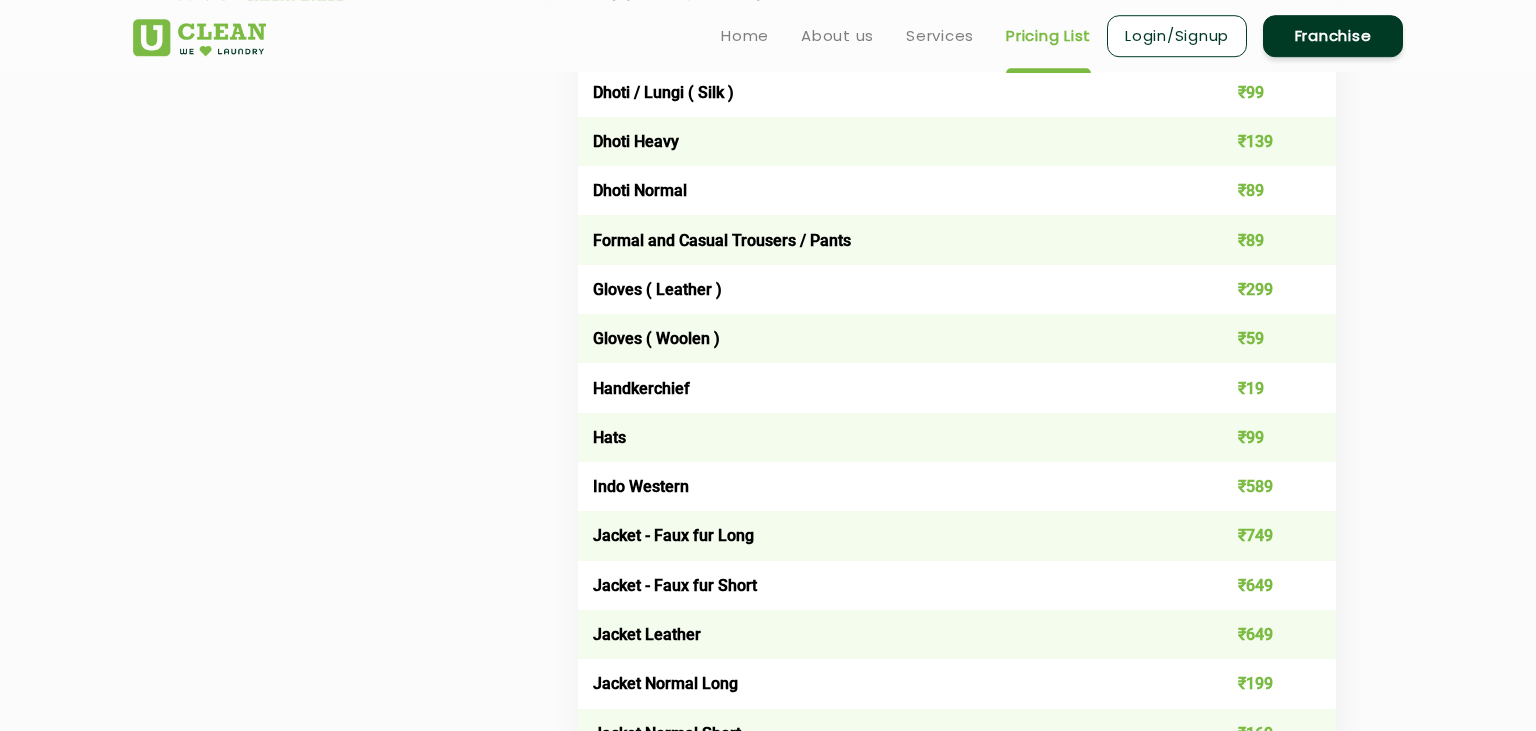 scroll, scrollTop: 0, scrollLeft: 0, axis: both 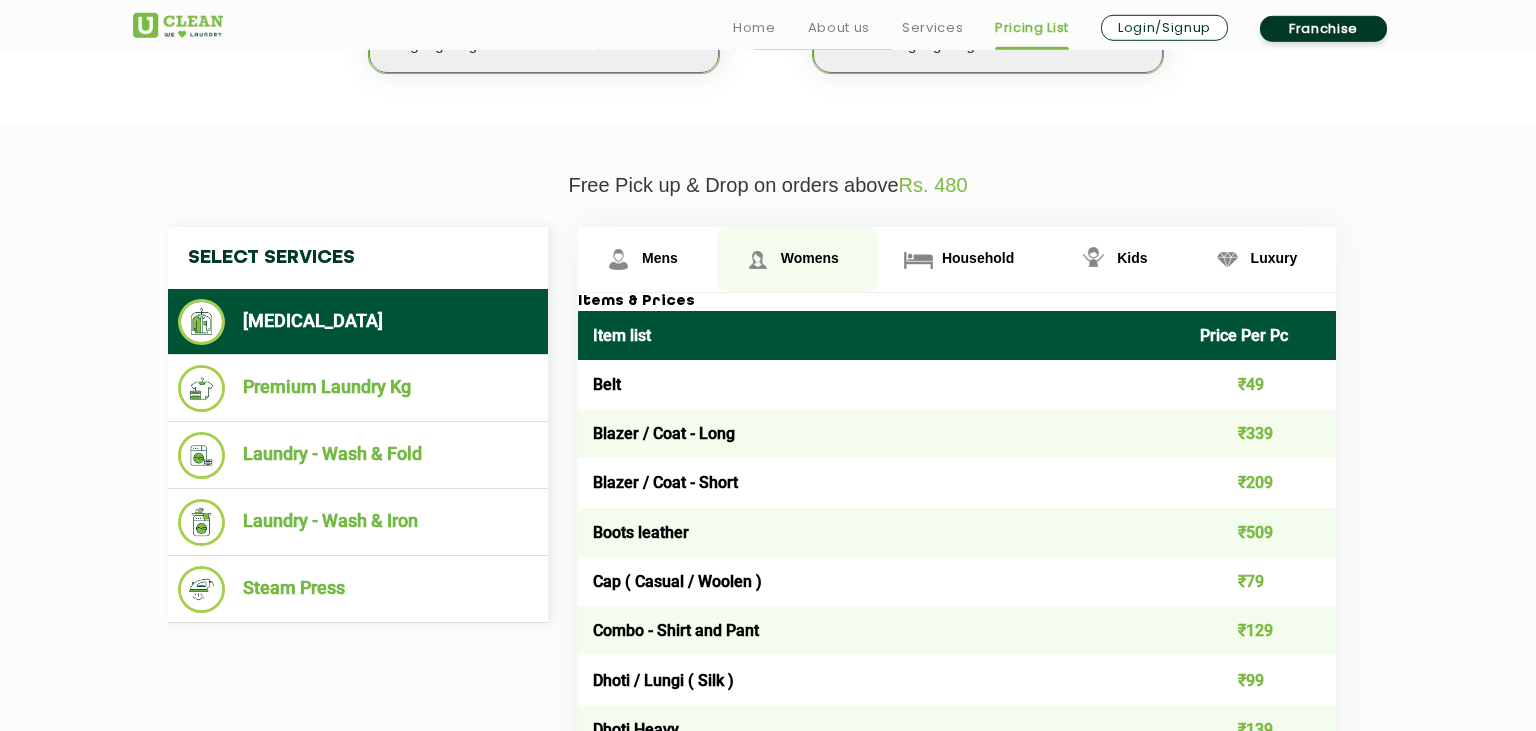 click on "Womens" at bounding box center (660, 258) 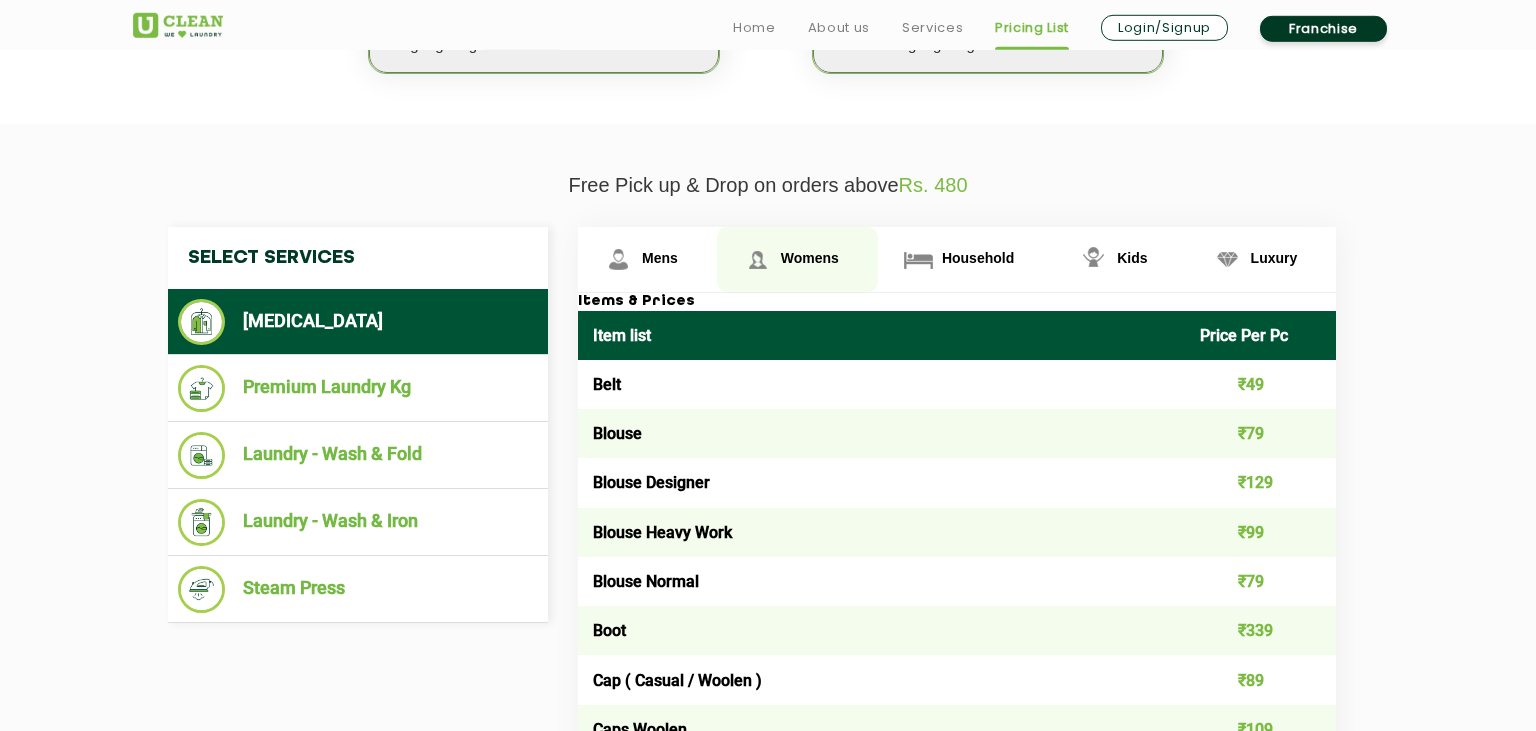 click on "Womens" at bounding box center (810, 258) 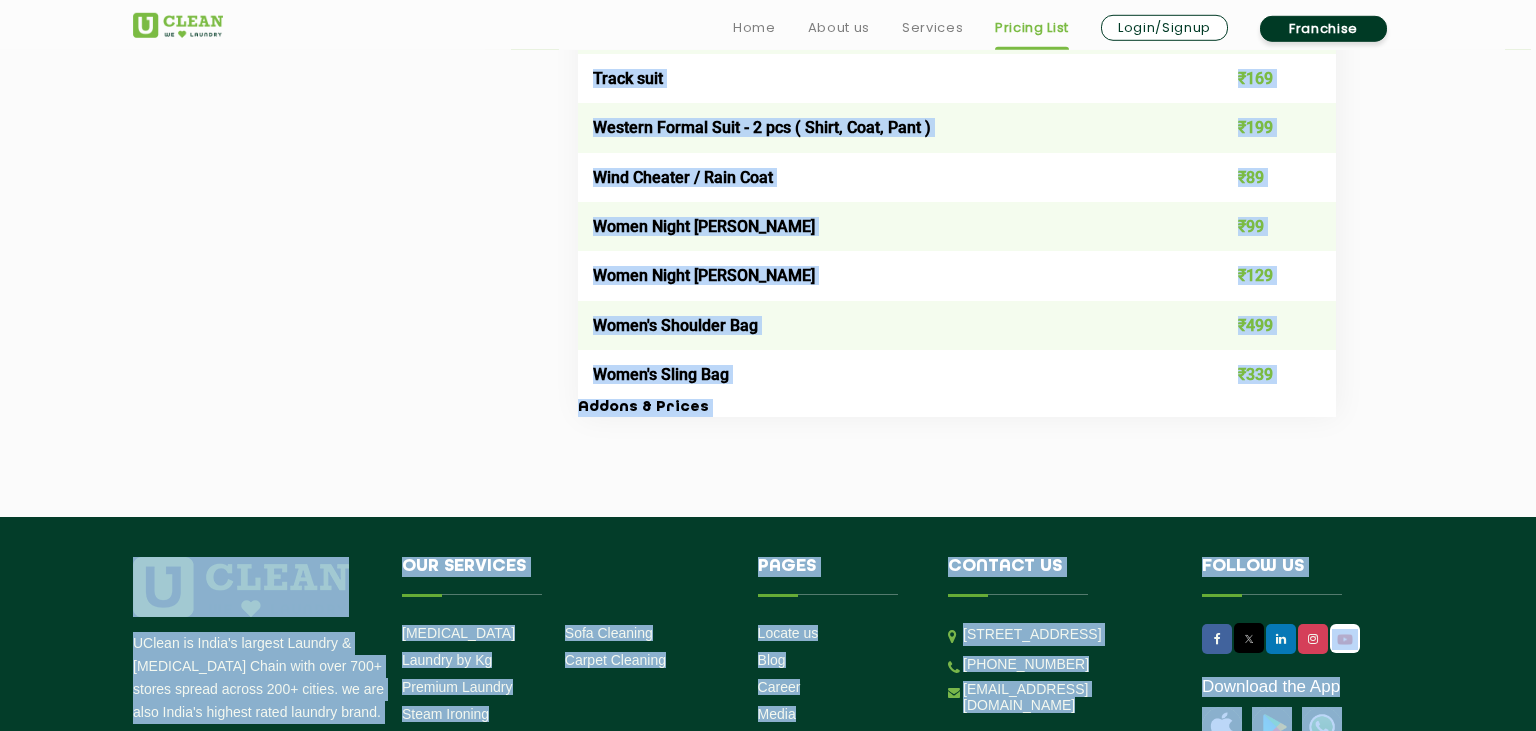 scroll, scrollTop: 7208, scrollLeft: 0, axis: vertical 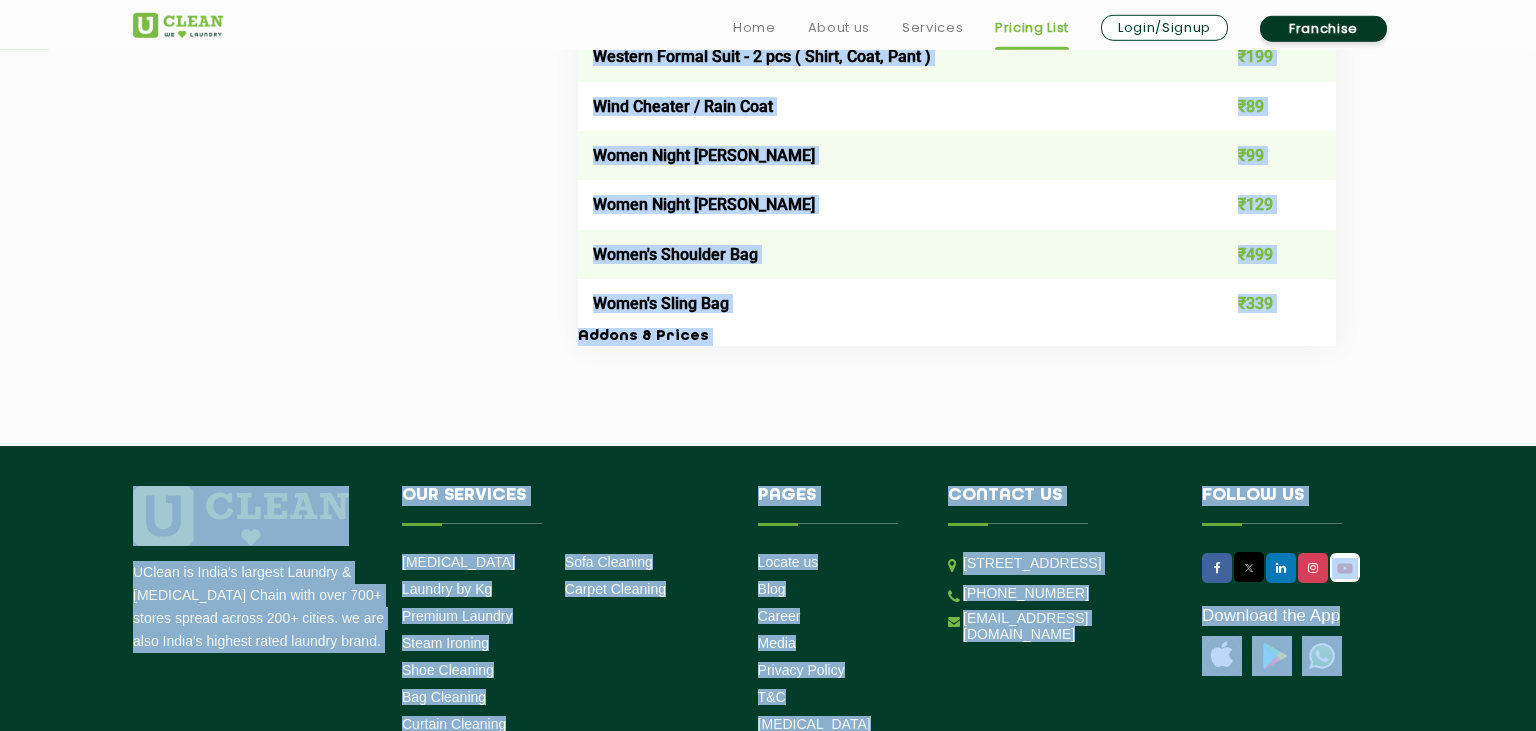drag, startPoint x: 1308, startPoint y: 342, endPoint x: 1024, endPoint y: 771, distance: 514.4871 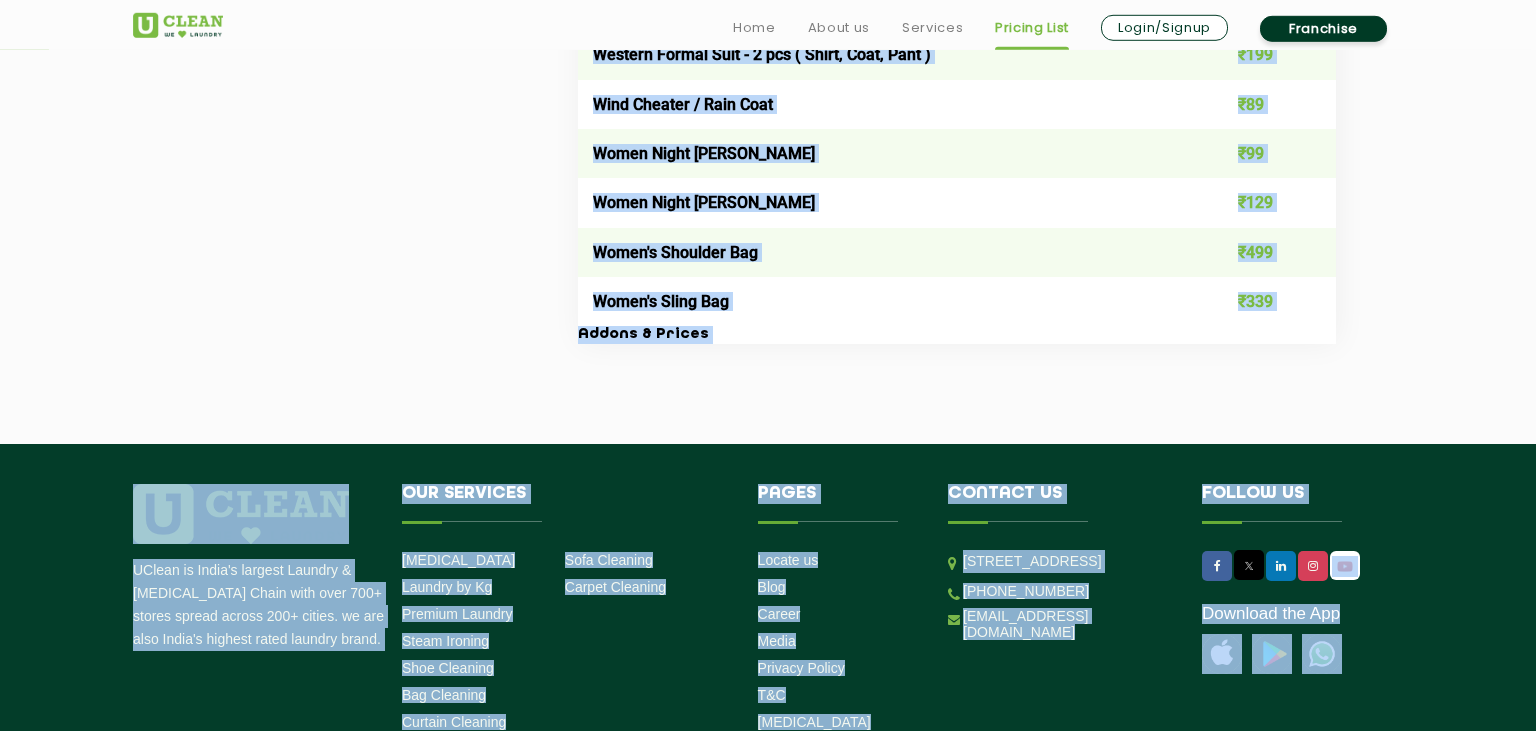 click on "Home  About us Services  Pricing List Login/Signup Franchise  Home  About us  Franchise  Services   [MEDICAL_DATA]  Laundry by Kg  Premium Laundry  Steam Ironing  Shoe Cleaning  Bag Cleaning  Curtain Cleaning  Sofa Cleaning  Carpet Cleaning  Pricing List  Locate Us × Login/Signup Hi there, nice to see you Resend OTP  in 00:00 Send OTP Login Don't have an account yet?  Create one by logging in you agree to the terms & conditions Terms of Service  &  Privacy Policy Cancel  Ok We make Laundry affordable by charging you per kilo and not per piece. Our monthly package pricing keeps your budget in check   and saves you more money than doing it at home. Along with saving your money,  we save your time! Select city [GEOGRAPHIC_DATA] [GEOGRAPHIC_DATA] [GEOGRAPHIC_DATA] [GEOGRAPHIC_DATA] [GEOGRAPHIC_DATA] [GEOGRAPHIC_DATA] [GEOGRAPHIC_DATA] - [GEOGRAPHIC_DATA] Select [GEOGRAPHIC_DATA] [GEOGRAPHIC_DATA] [GEOGRAPHIC_DATA] [GEOGRAPHIC_DATA] [GEOGRAPHIC_DATA] [GEOGRAPHIC_DATA] [GEOGRAPHIC_DATA] [GEOGRAPHIC_DATA] [GEOGRAPHIC_DATA] [GEOGRAPHIC_DATA] [GEOGRAPHIC_DATA] [GEOGRAPHIC_DATA] [GEOGRAPHIC_DATA] [GEOGRAPHIC_DATA] [GEOGRAPHIC_DATA] [GEOGRAPHIC_DATA] [GEOGRAPHIC_DATA] [GEOGRAPHIC_DATA] [GEOGRAPHIC_DATA] [GEOGRAPHIC_DATA] [GEOGRAPHIC_DATA] [GEOGRAPHIC_DATA] [GEOGRAPHIC_DATA] [GEOGRAPHIC_DATA] [GEOGRAPHIC_DATA] [GEOGRAPHIC_DATA]" at bounding box center (768, -6839) 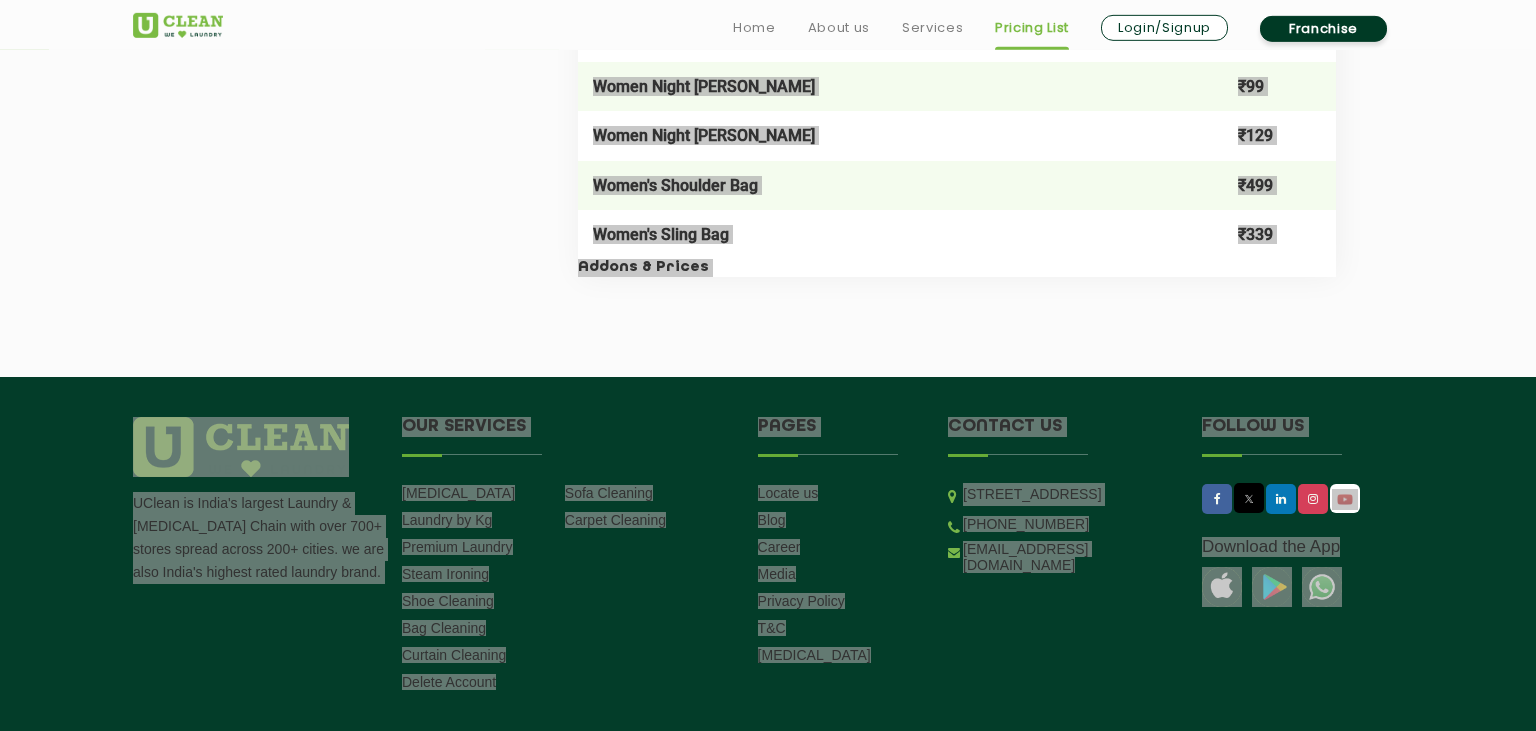 scroll, scrollTop: 7273, scrollLeft: 0, axis: vertical 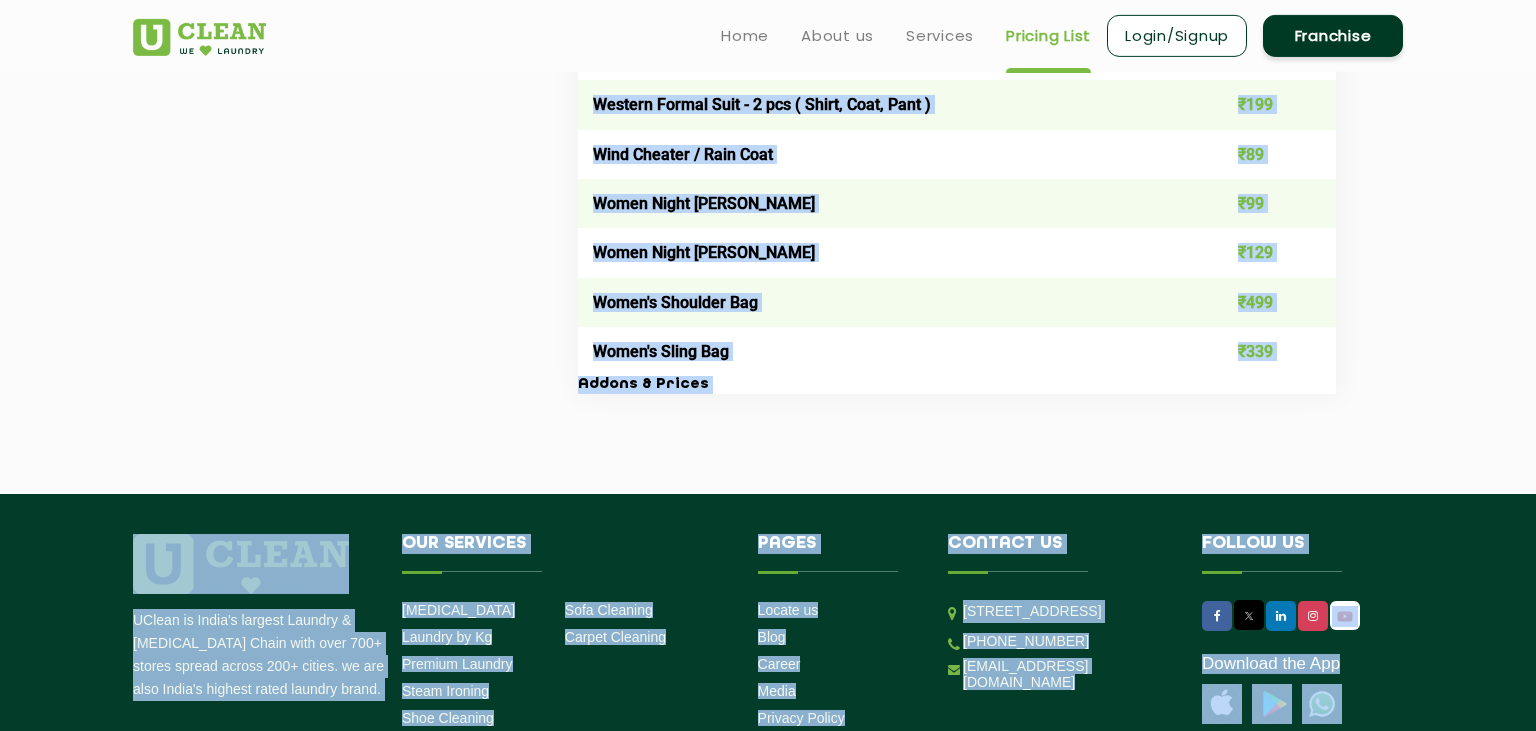 click on "Select Services [MEDICAL_DATA]  Premium Laundry Kg  Laundry - Wash & Fold  Laundry - Wash & Iron  Steam Press  Mens Womens Household Kids Luxury Items & Prices Item list Price Per Pc Belt ₹49 Blouse ₹79 Blouse Designer ₹129 Blouse Heavy Work ₹99 Blouse Normal ₹79 Boot ₹339 Cap ( Casual / Woolen ) ₹89 Caps Woolen ₹109 Chadar ₹169 Chadar Muga and Pator ₹199 Choli  ₹249 Choli + Lehenga + [GEOGRAPHIC_DATA] ₹599 Coat -  Long ₹199 Coat -  Short  ₹149 Designer Choli + Lehenga + Duppatta ₹1249 Designer Kurta ₹249 Designer Lehenga / ghagra ₹339 Dhara ₹299 Dress ₹129 Dress ( Cotton ) ₹179 Dress ( Heavy ) ₹349 Dress / Frock / Jumpsuit Long ₹159 Dress / Frock / Jumpsuit Short ₹129 Dress Indo western ₹599 Dungaree Long ₹199 Dungaree Short ₹139 Dupatta ₹79 Dupatta Heavy Work ₹129 Formal And Semi Formal Trouser ₹139 Formal Gown Long Heavy work ₹299 Formal Gown Long Normal ₹199 Formal Gown Short Heavy Work ₹249 Formal Gown Short Normal ₹149 Garo Dakmanda Heavy ₹229 Hats" 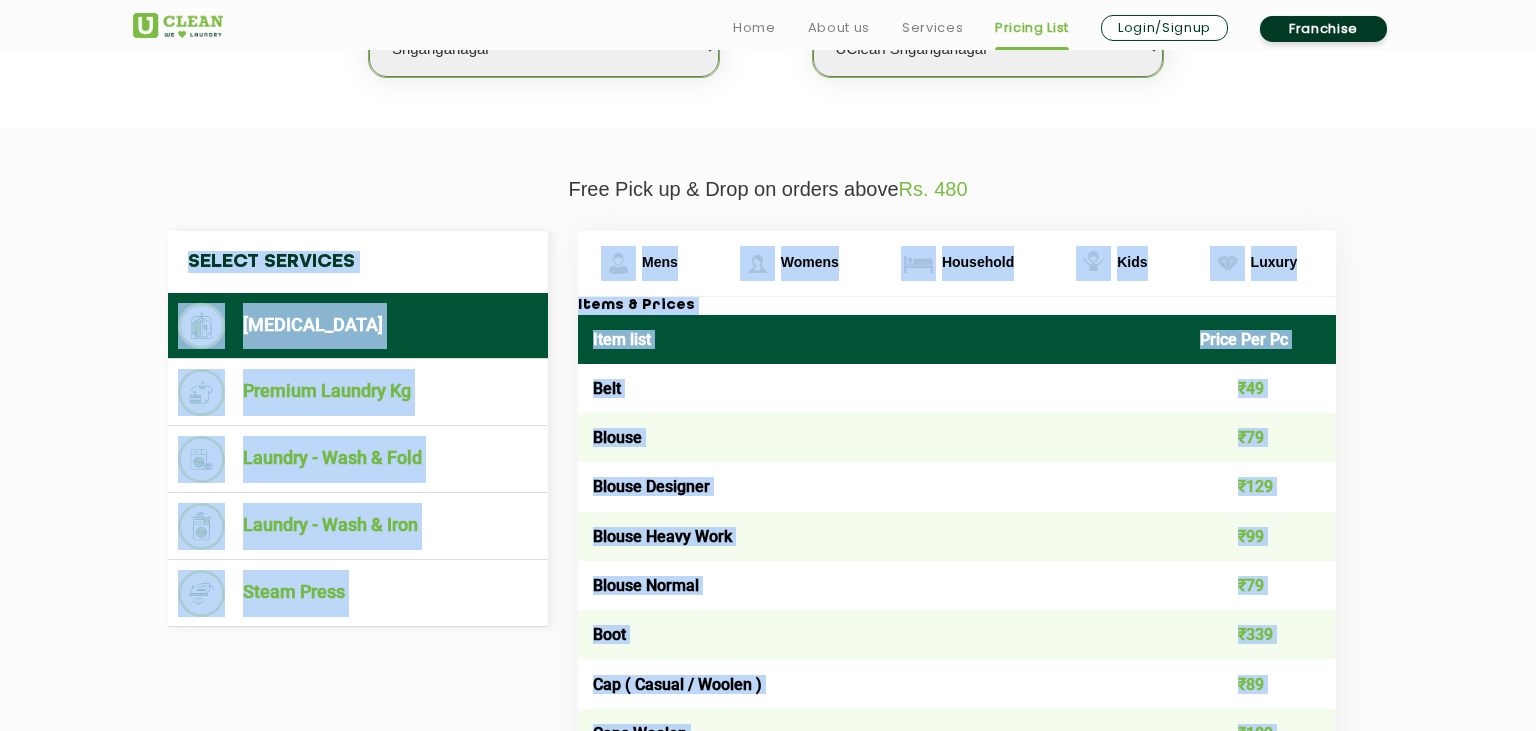 scroll, scrollTop: 664, scrollLeft: 0, axis: vertical 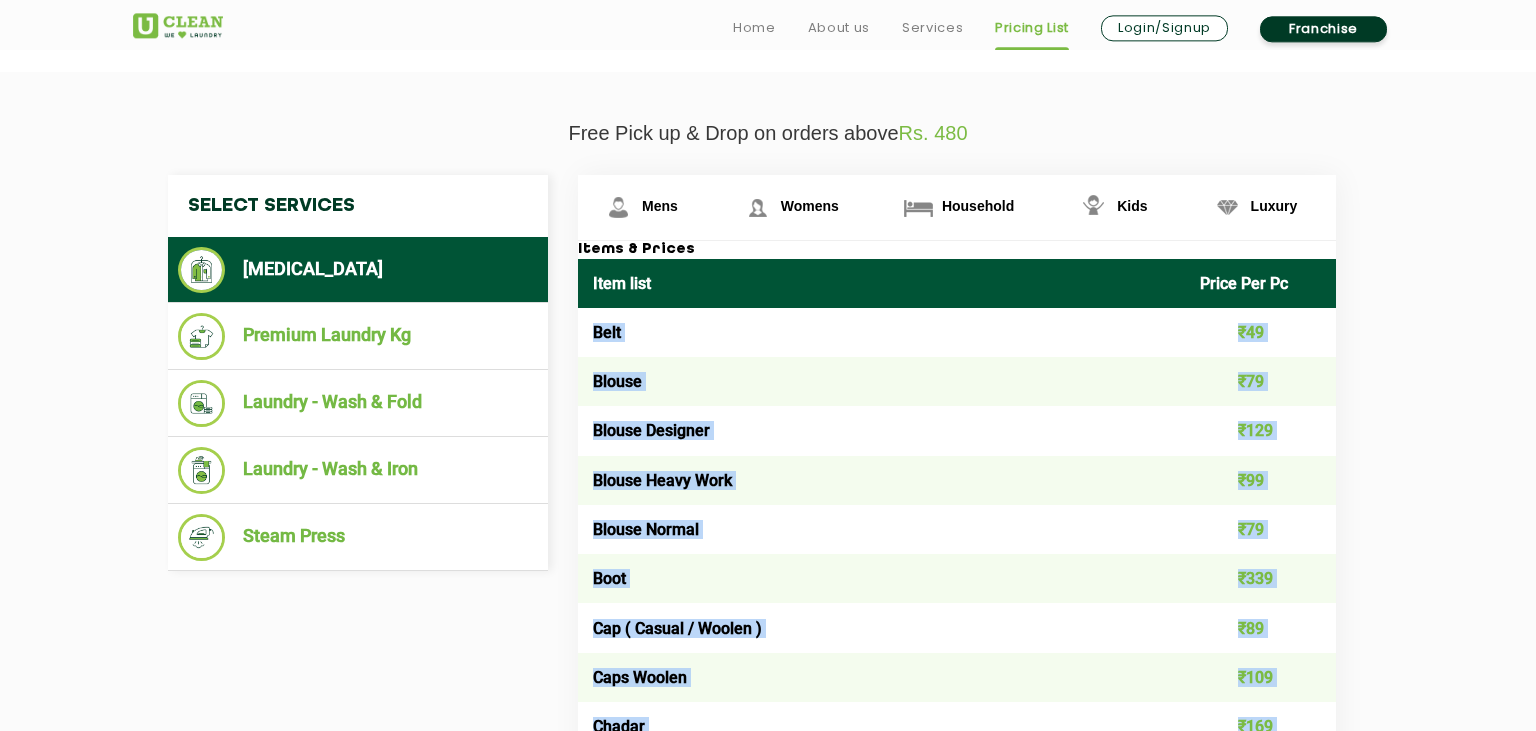 drag, startPoint x: 1276, startPoint y: 385, endPoint x: 586, endPoint y: 356, distance: 690.60913 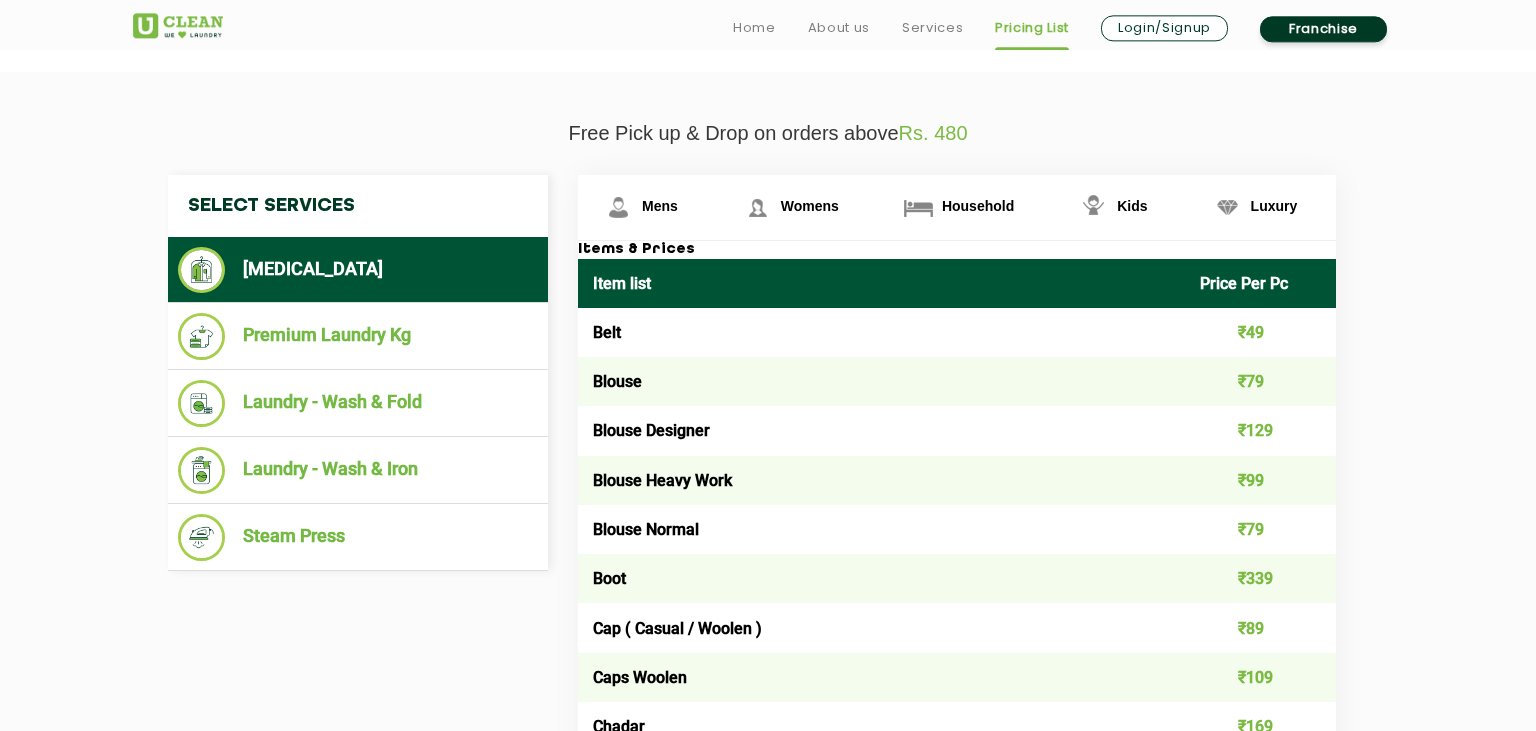 click on "Item list" at bounding box center [881, 283] 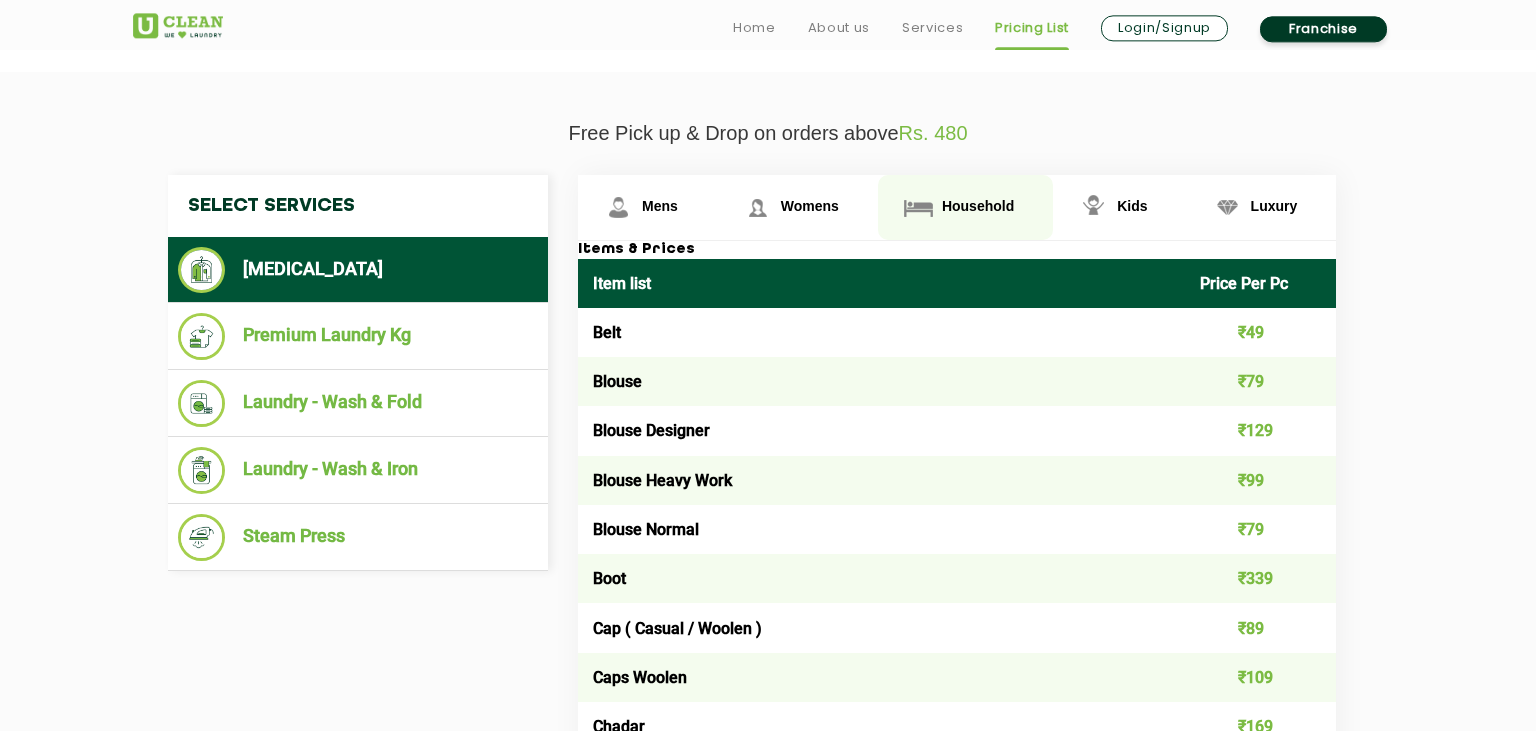 click on "Household" at bounding box center [660, 206] 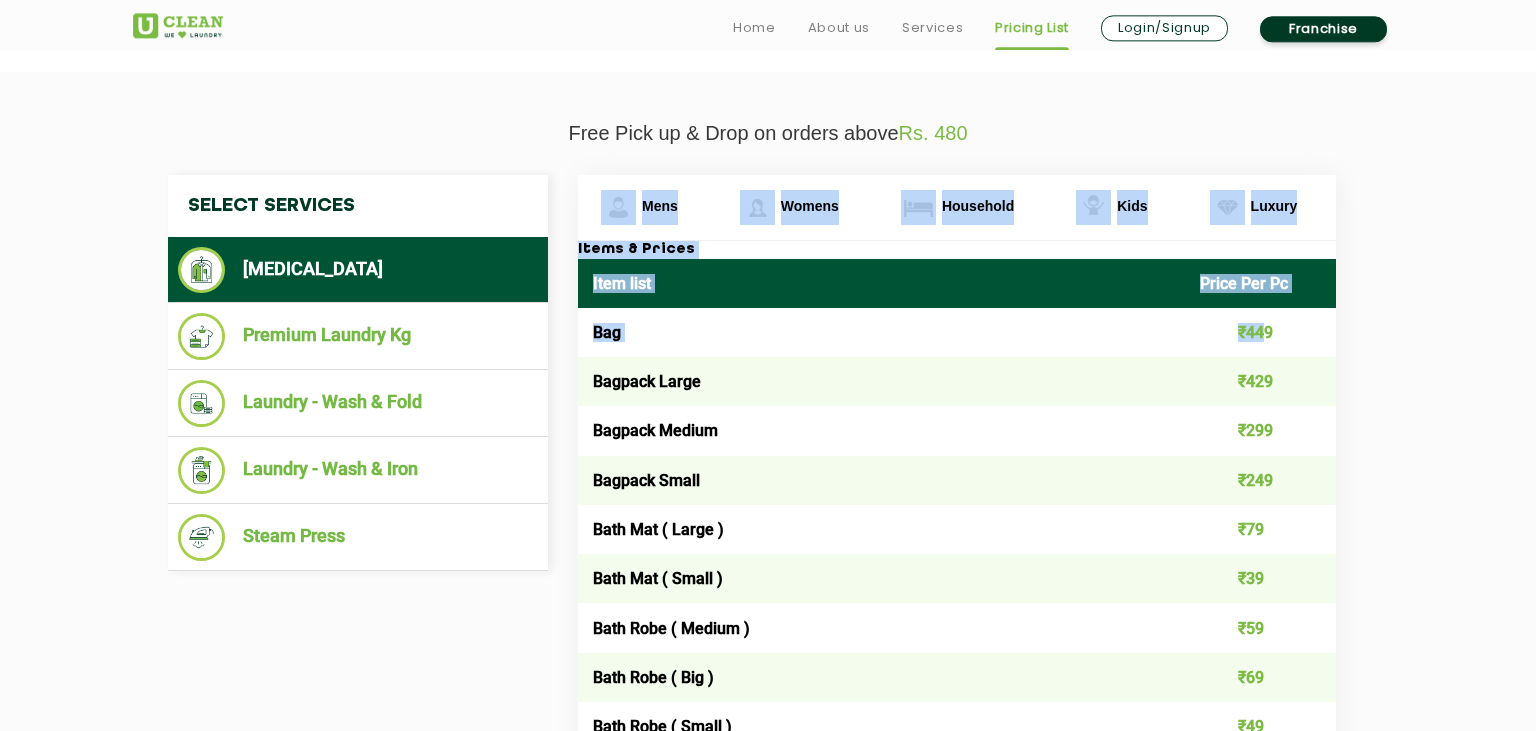 drag, startPoint x: 1270, startPoint y: 320, endPoint x: 1341, endPoint y: 326, distance: 71.25307 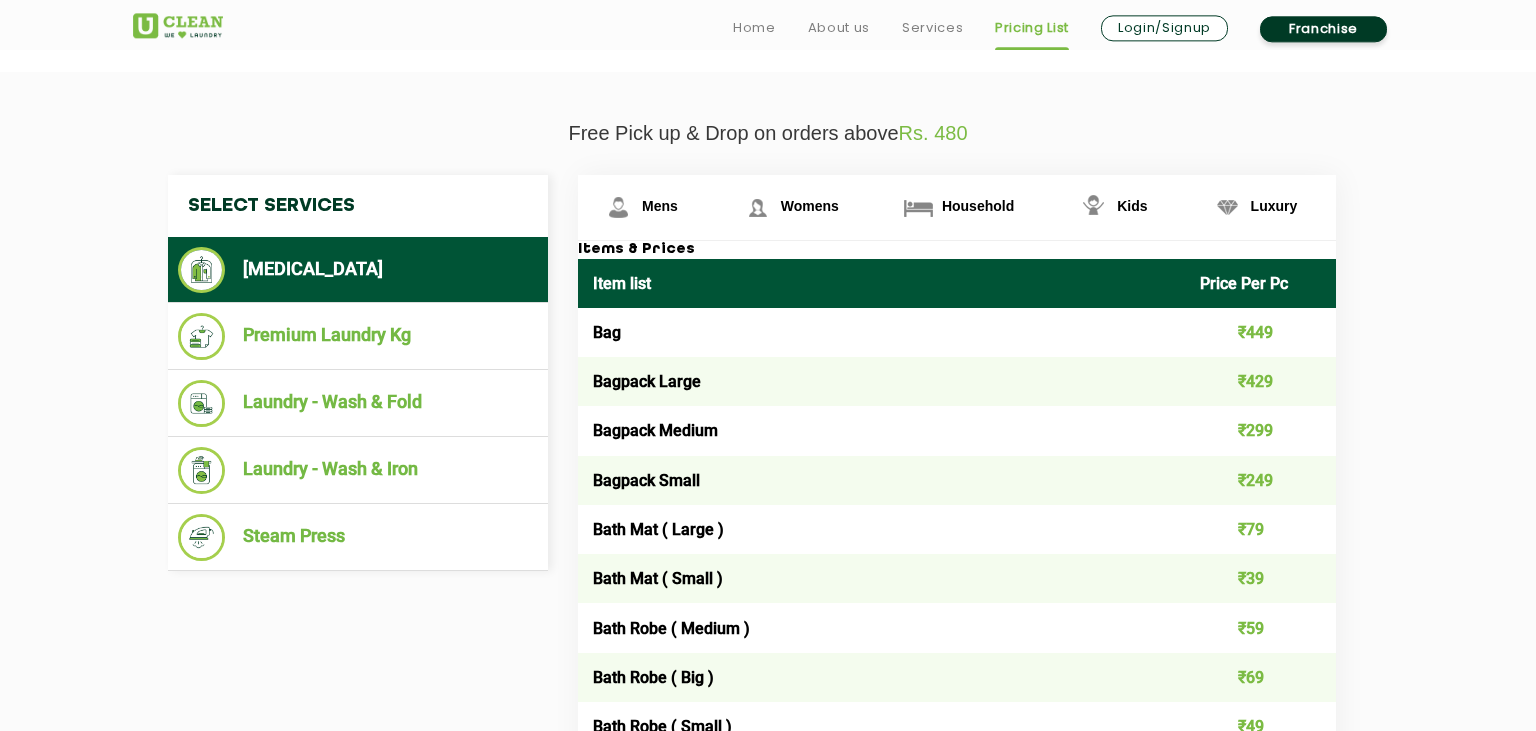 click on "₹449" at bounding box center [1261, 332] 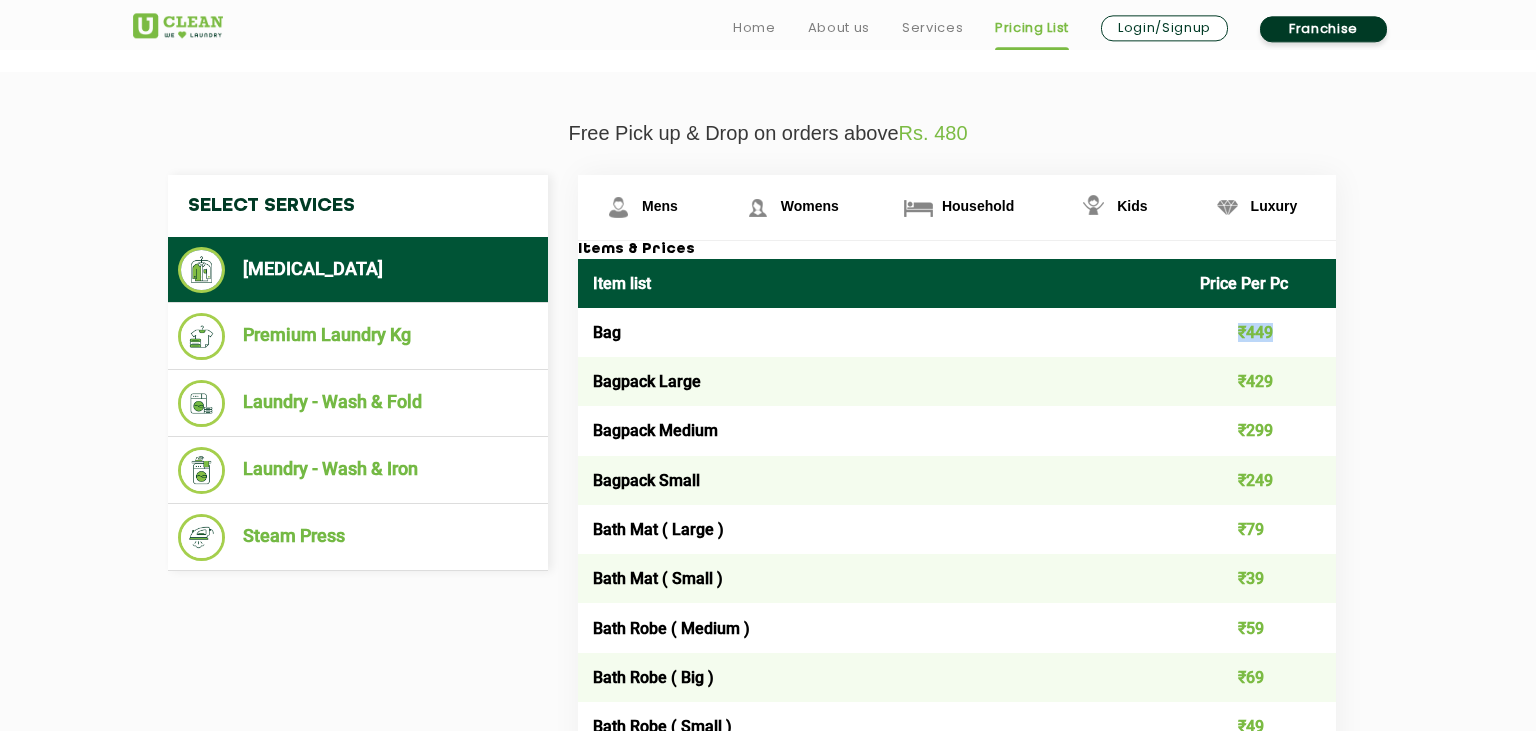 drag, startPoint x: 1286, startPoint y: 326, endPoint x: 826, endPoint y: 321, distance: 460.02716 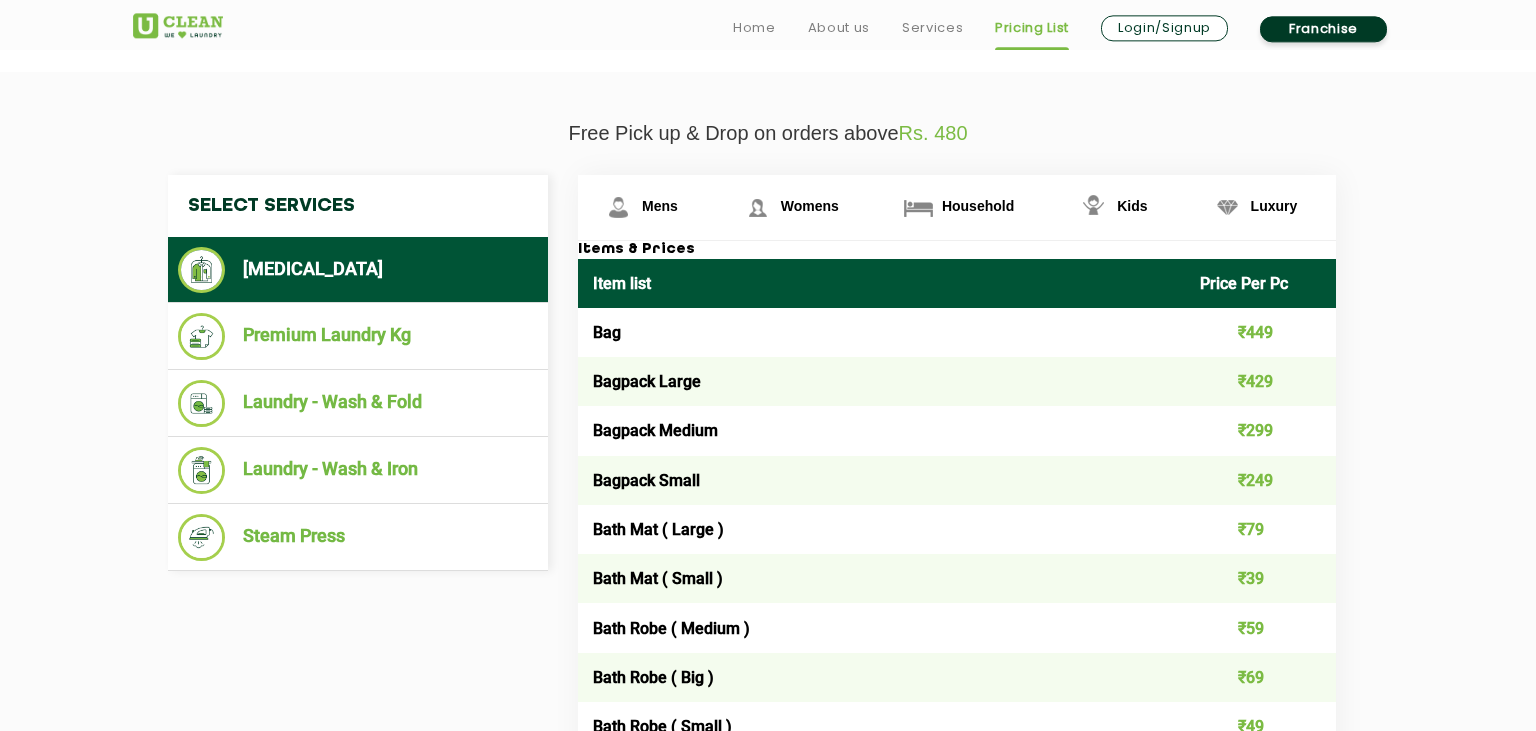 drag, startPoint x: 1316, startPoint y: 374, endPoint x: 1330, endPoint y: 366, distance: 16.124516 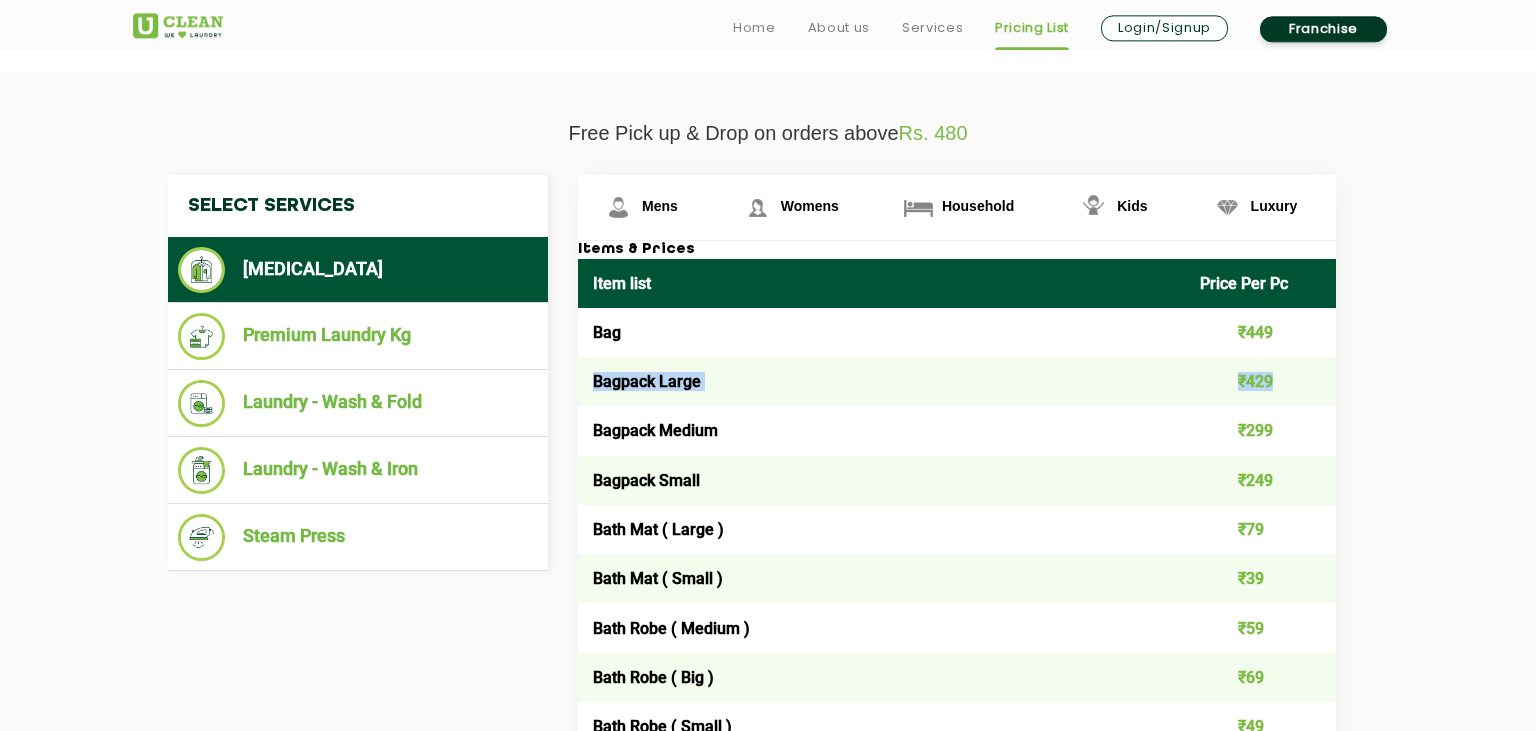 drag, startPoint x: 1330, startPoint y: 366, endPoint x: 1312, endPoint y: 312, distance: 56.920998 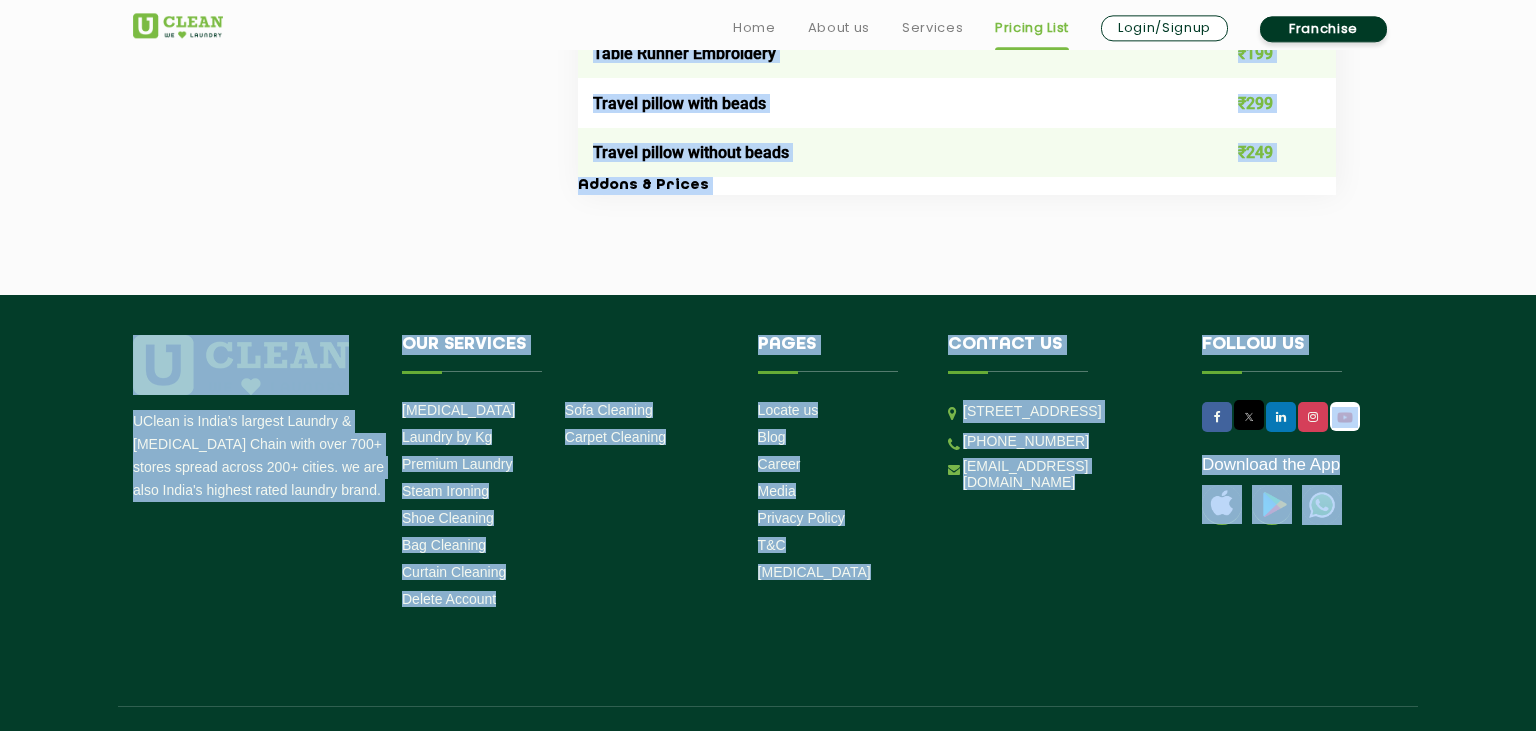 scroll, scrollTop: 3907, scrollLeft: 0, axis: vertical 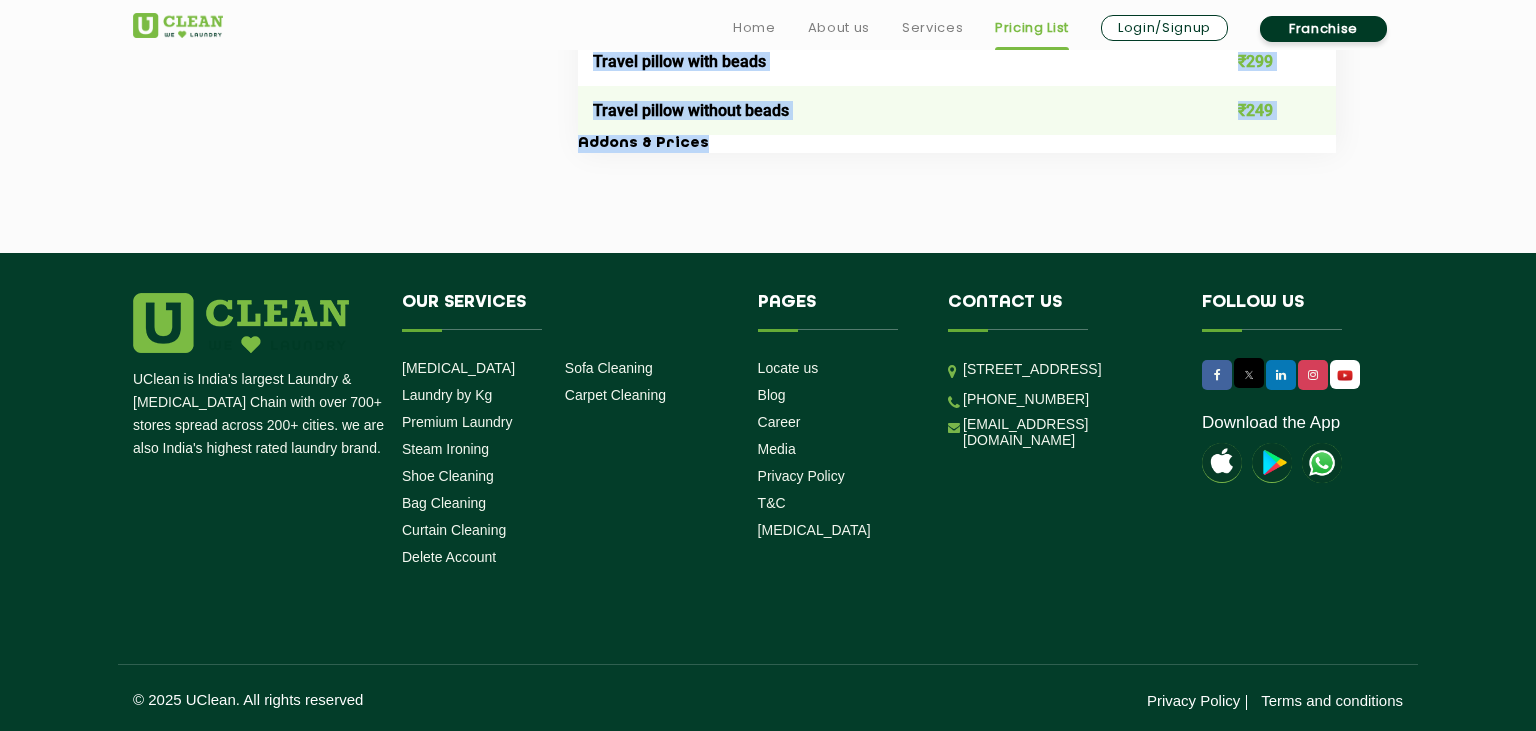 drag, startPoint x: 1331, startPoint y: 277, endPoint x: 978, endPoint y: 147, distance: 376.17682 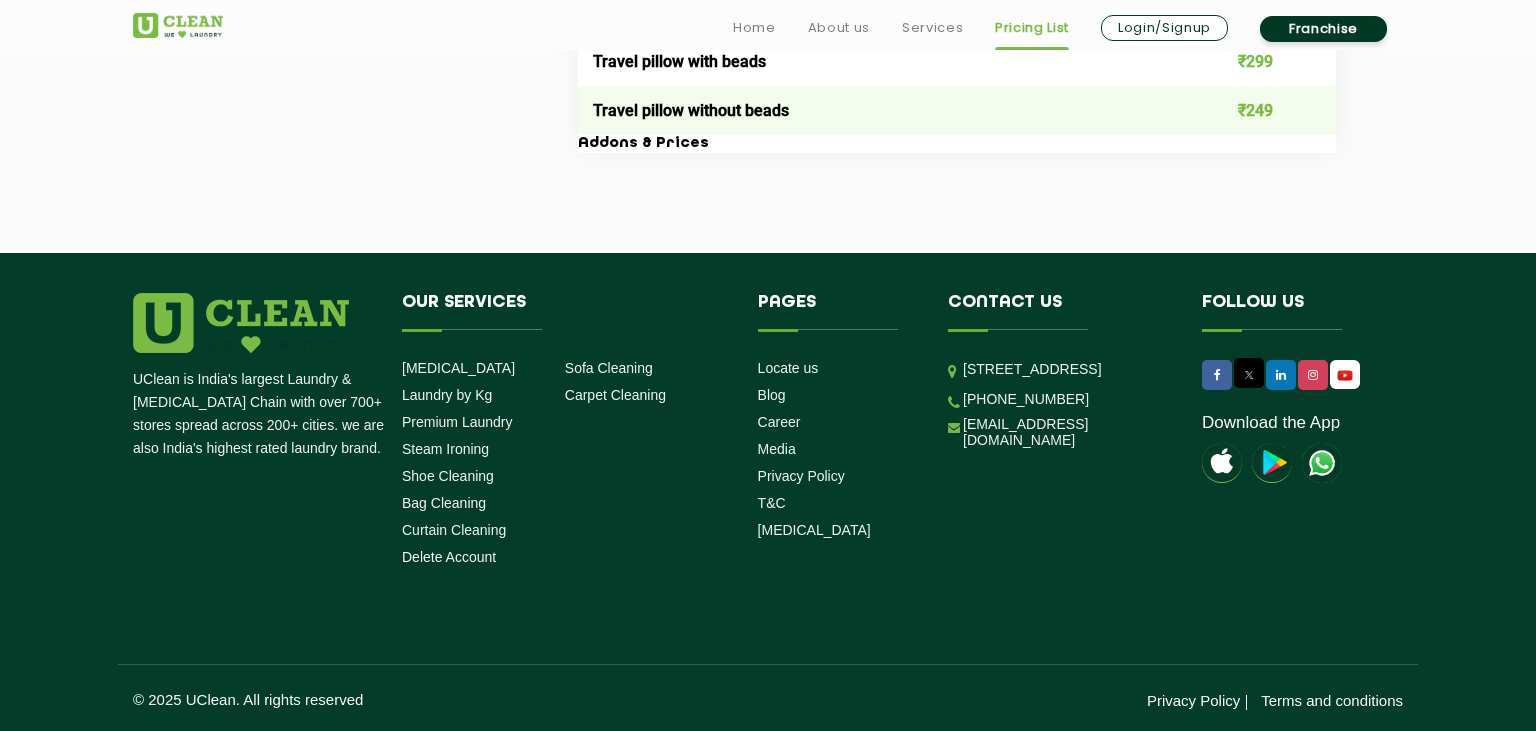 click on "Select Services [MEDICAL_DATA]  Premium Laundry Kg  Laundry - Wash & Fold  Laundry - Wash & Iron  Steam Press  Mens Womens Household Kids Luxury Items & Prices Item list Price Per Pc Bag ₹449 Bagpack Large ₹429 Bagpack Medium ₹299 Bagpack Small ₹249 Bath Mat (  Large  ) ₹79 Bath Mat (  Small  ) ₹39 Bath Robe (  Medium  ) ₹59 Bath Robe ( Big ) ₹69 Bath Robe ( Small ) ₹49 Bath Towel ₹49 Bed Cover Double ₹279 Bed Cover Single ₹199 Bed Sheet Double ₹159 Bed Sheet Single ₹99 Blanket Double ₹359 Blanket Duvet (  Double  ) ₹749 Blanket Duvet (  Single  ) ₹599 Blanket Single ₹279 Curtain -  Lace [Per Panel] ₹249 Curtain - Cotton [Per Panel] ₹199 Curtain - Embroidery Work [Per Panel] ₹229 Curtain - With Lining [Per Panel] ₹279 Curtain - Without Lining [ Per Panel ] ₹189 Cushion Cover Embroidery (  Small / Medium / Large size  ) ₹99 Cushion Cover Normal (  Large  ) ₹99 Cushion Cover Normal (  Medium  ) ₹79 Cushion Cover Normal (  Small  ) ₹59 Face Towel ₹29 ₹49" 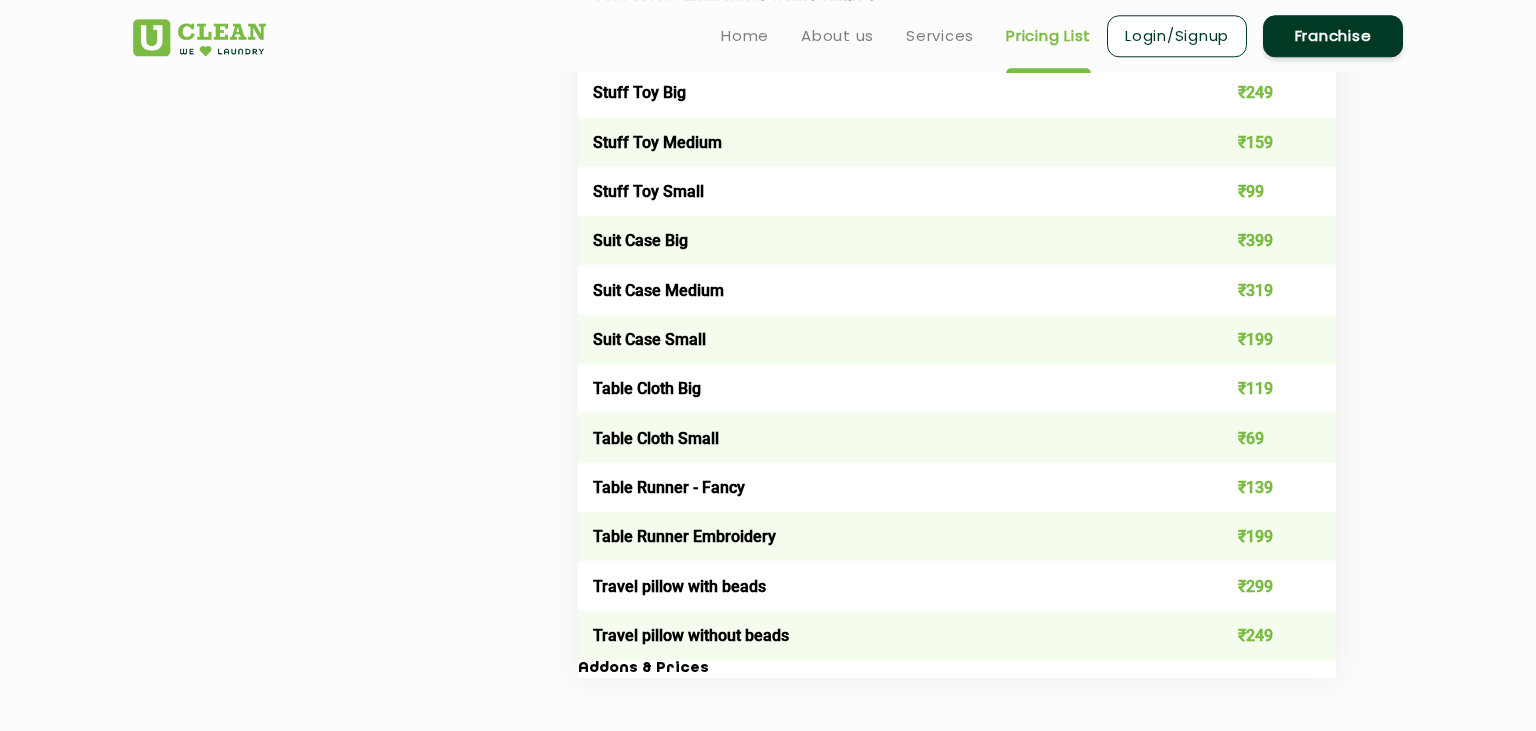 scroll, scrollTop: 3260, scrollLeft: 0, axis: vertical 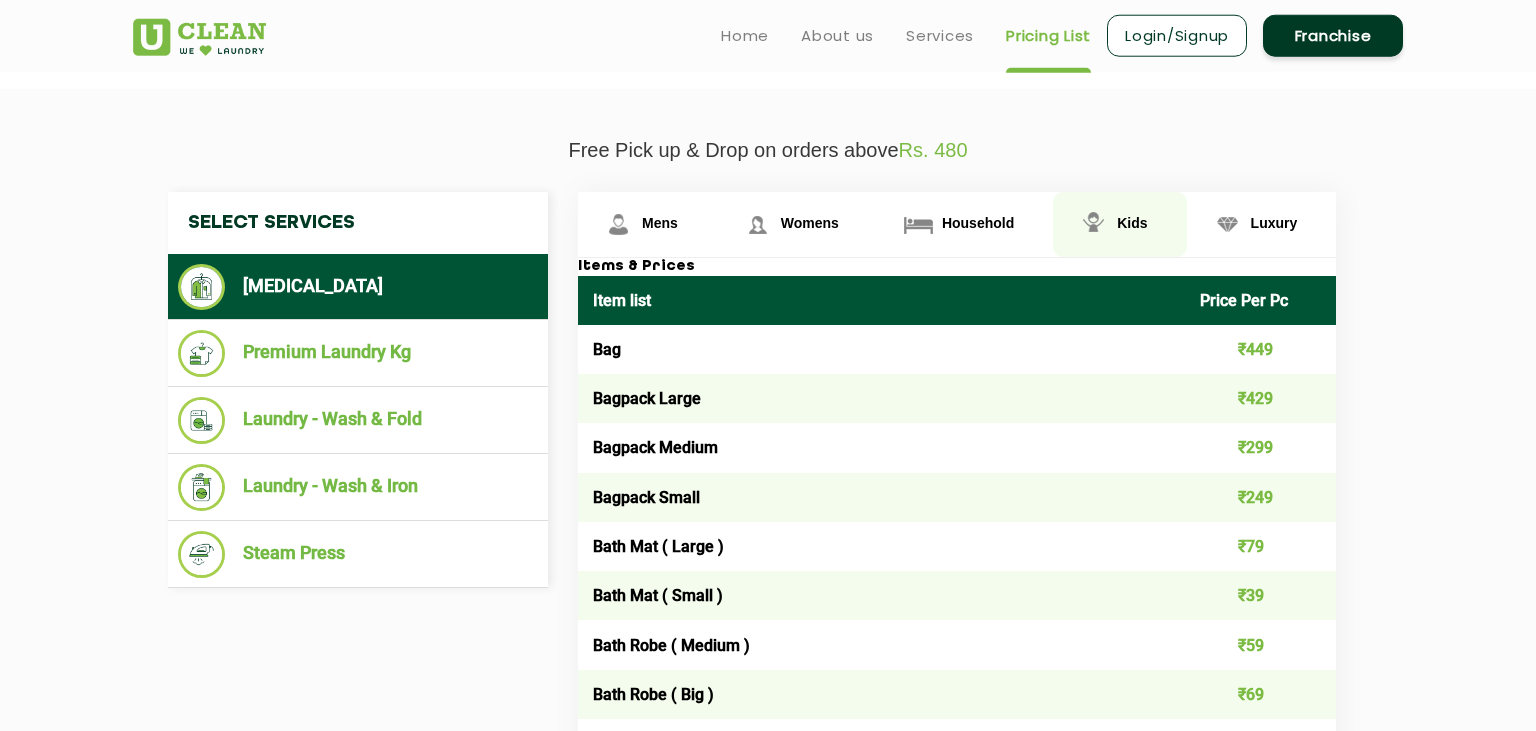 click on "Kids" at bounding box center [647, 224] 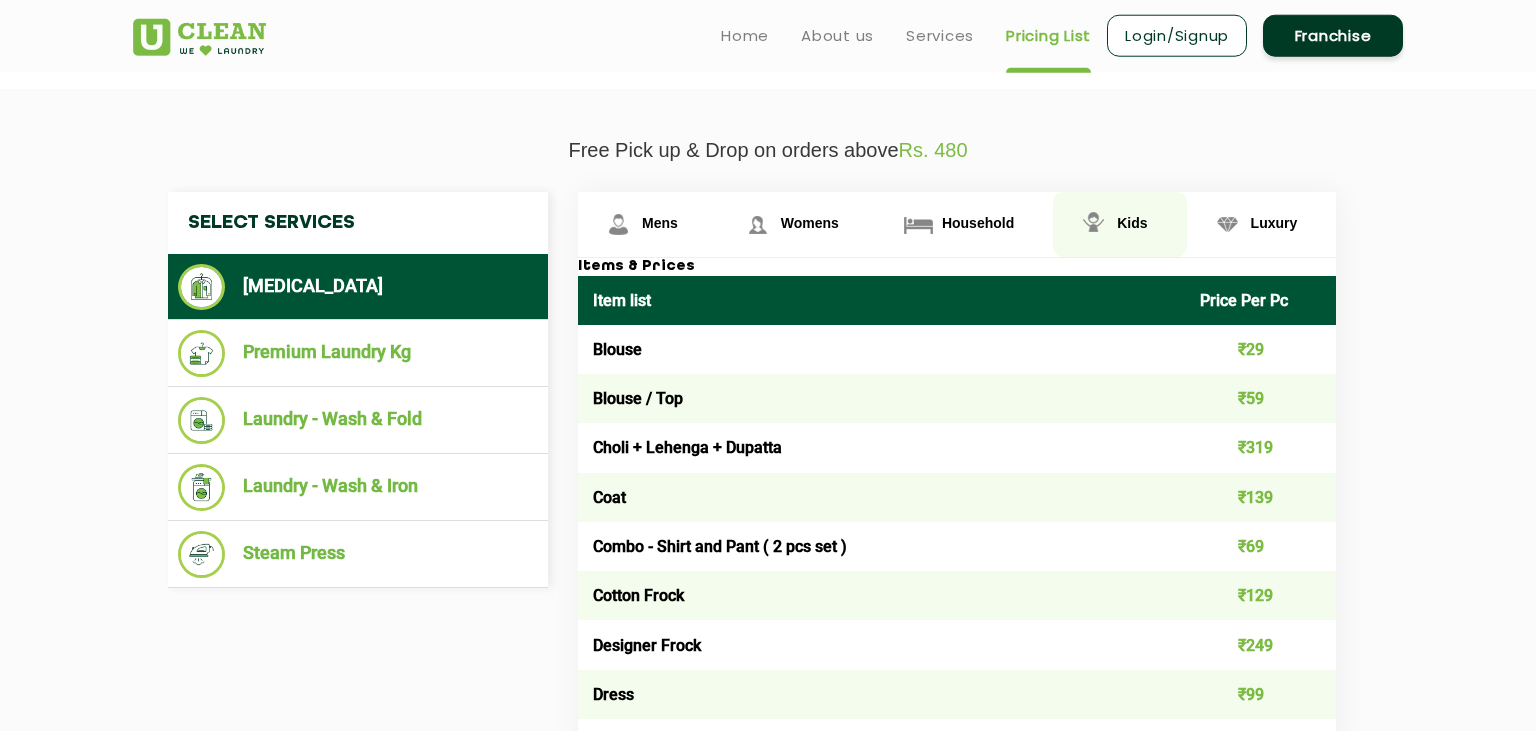 click on "Kids" at bounding box center [1132, 223] 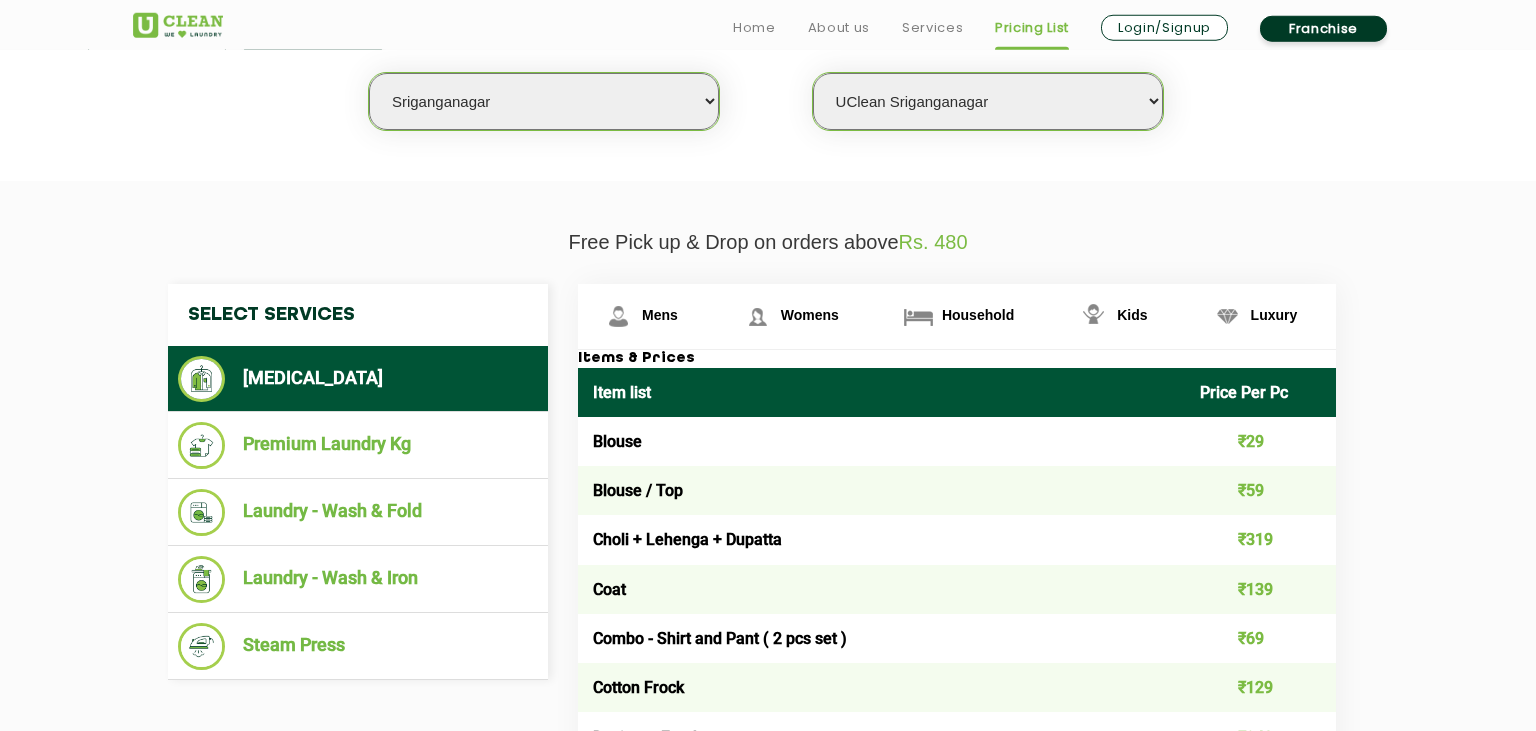 scroll, scrollTop: 597, scrollLeft: 0, axis: vertical 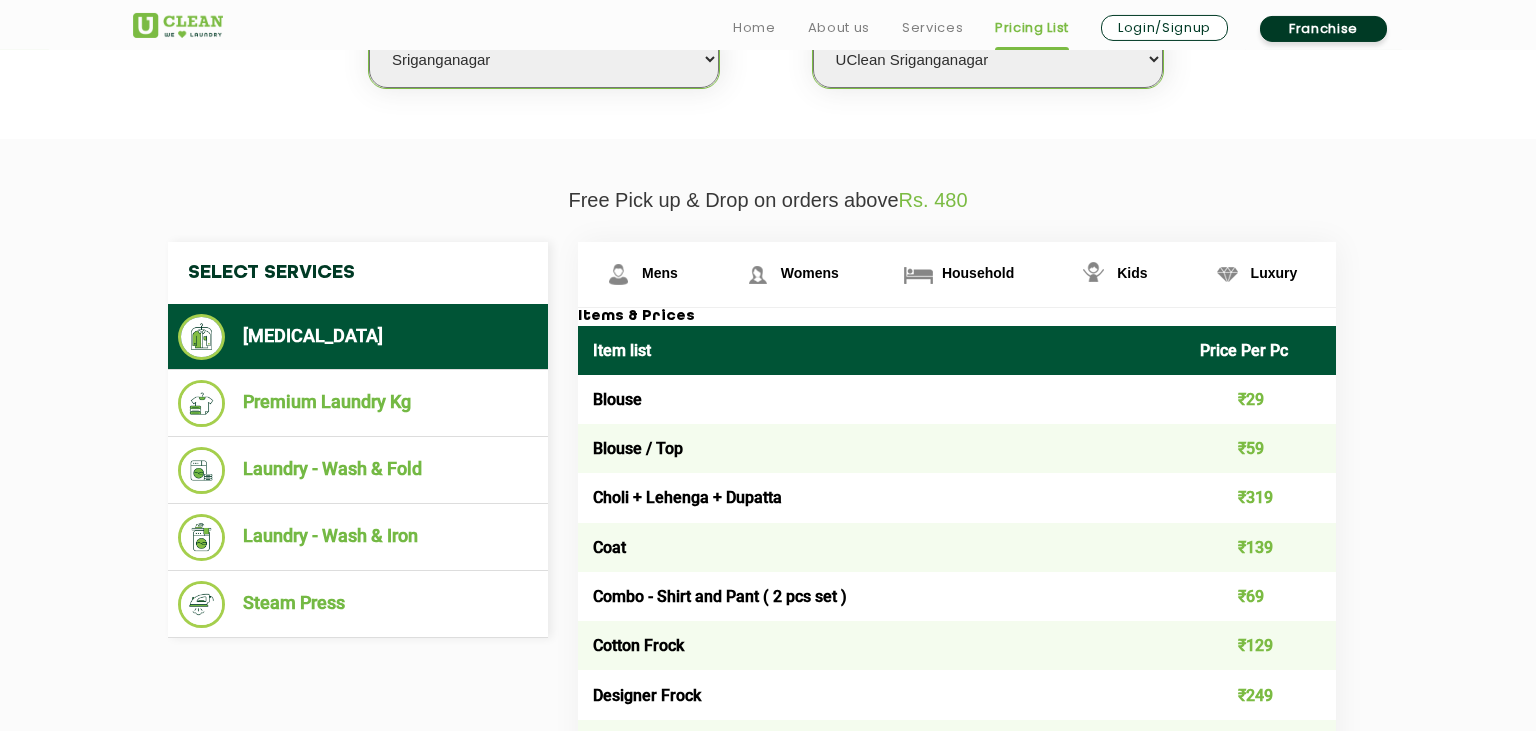 drag, startPoint x: 1308, startPoint y: 418, endPoint x: 596, endPoint y: 457, distance: 713.0673 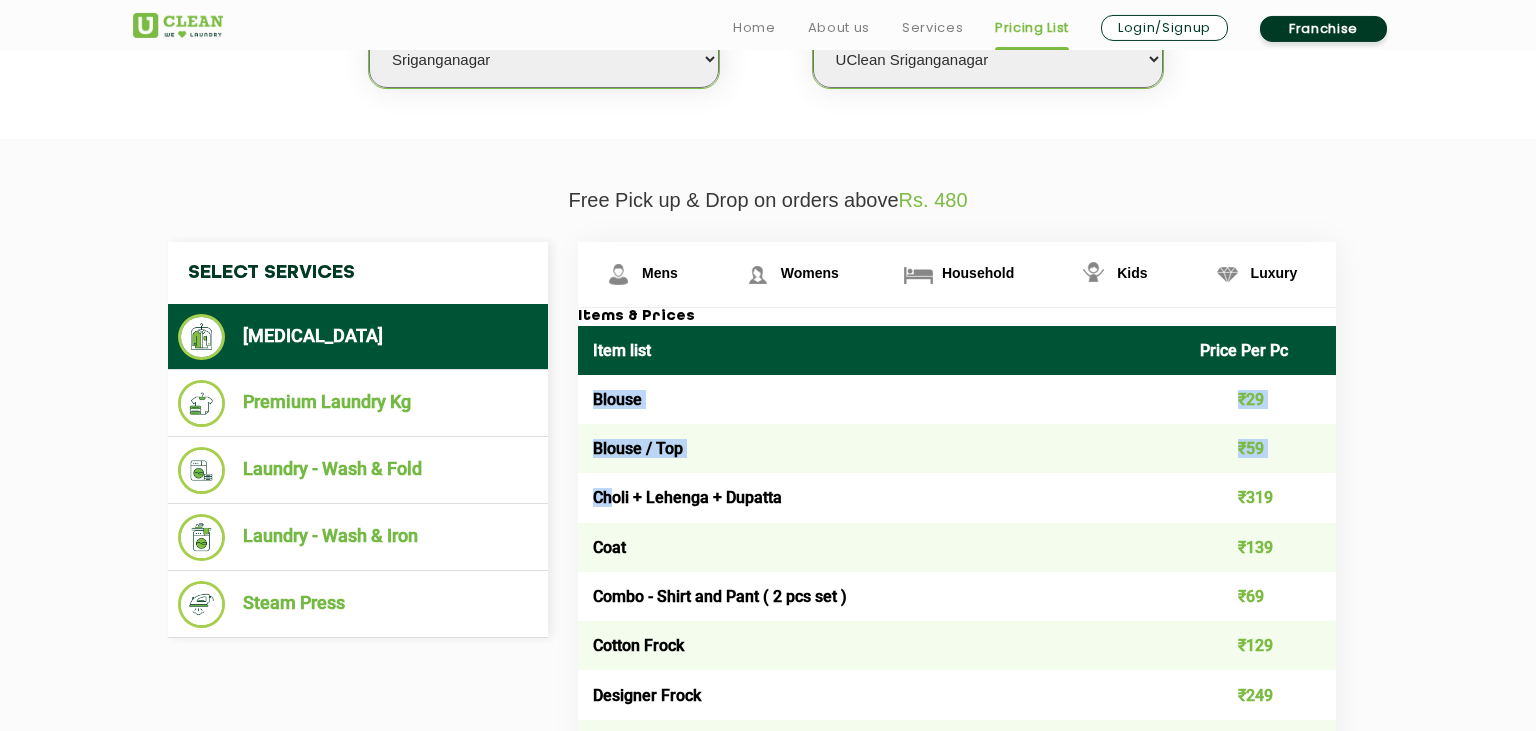 drag, startPoint x: 1296, startPoint y: 347, endPoint x: 610, endPoint y: 510, distance: 705.0993 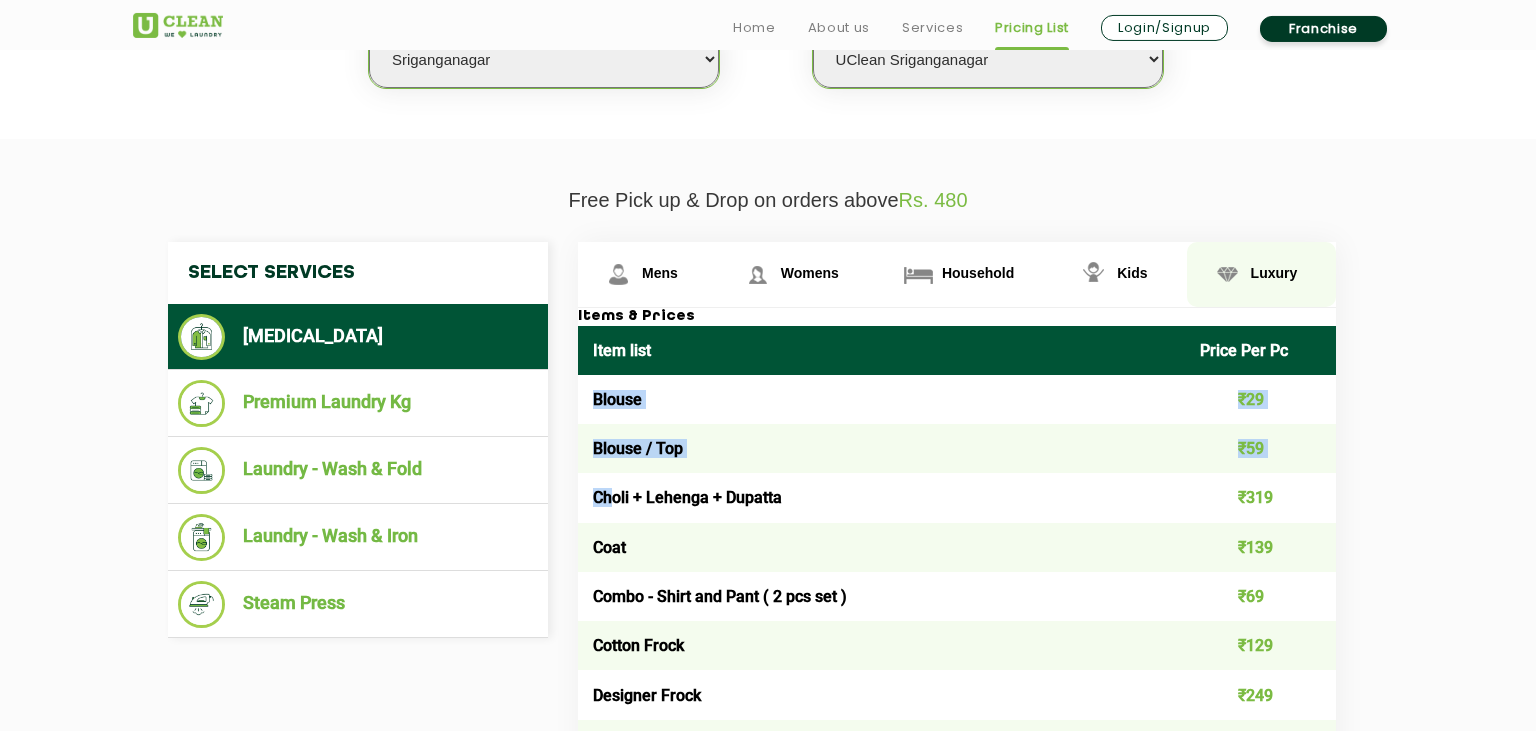 click on "Luxury" at bounding box center [647, 274] 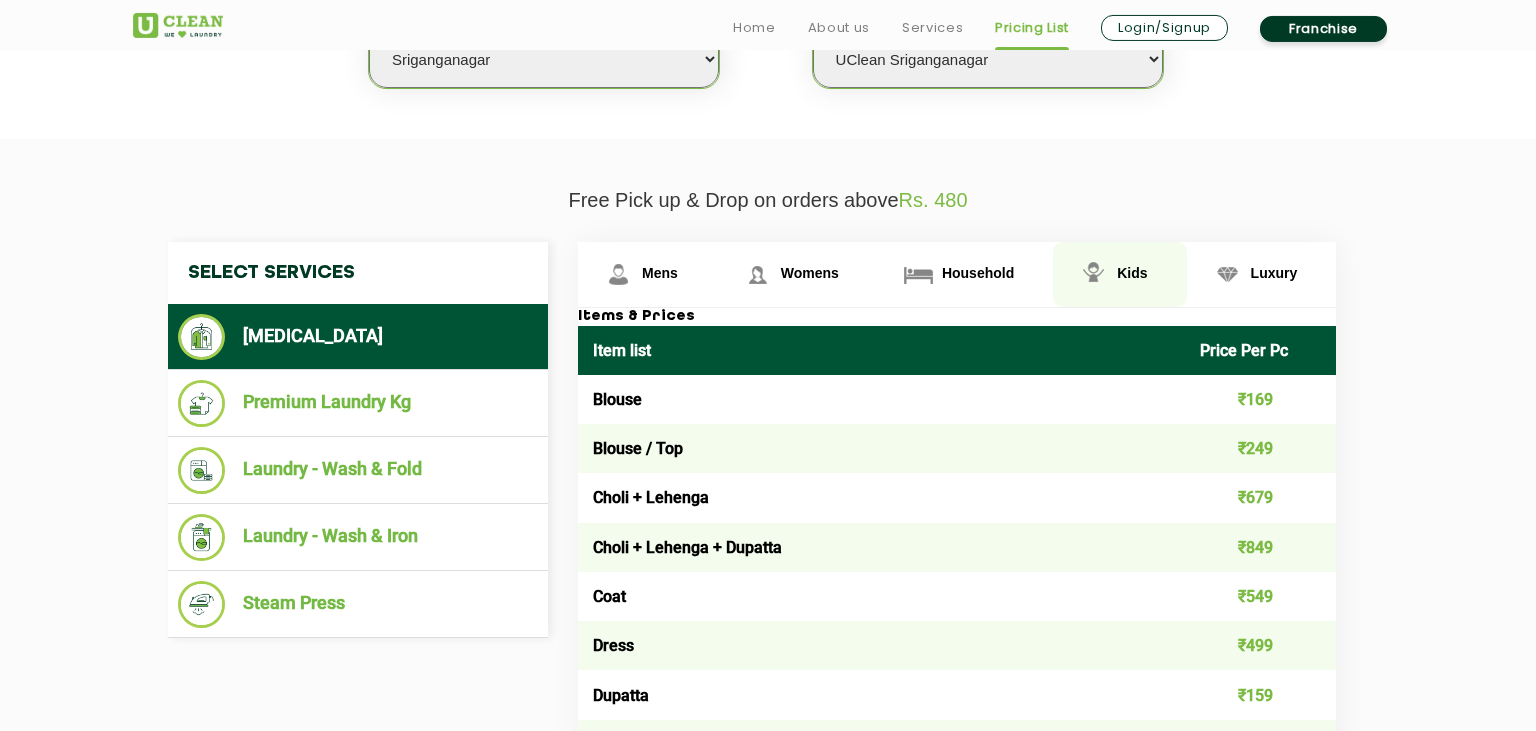 click on "Kids" at bounding box center [660, 273] 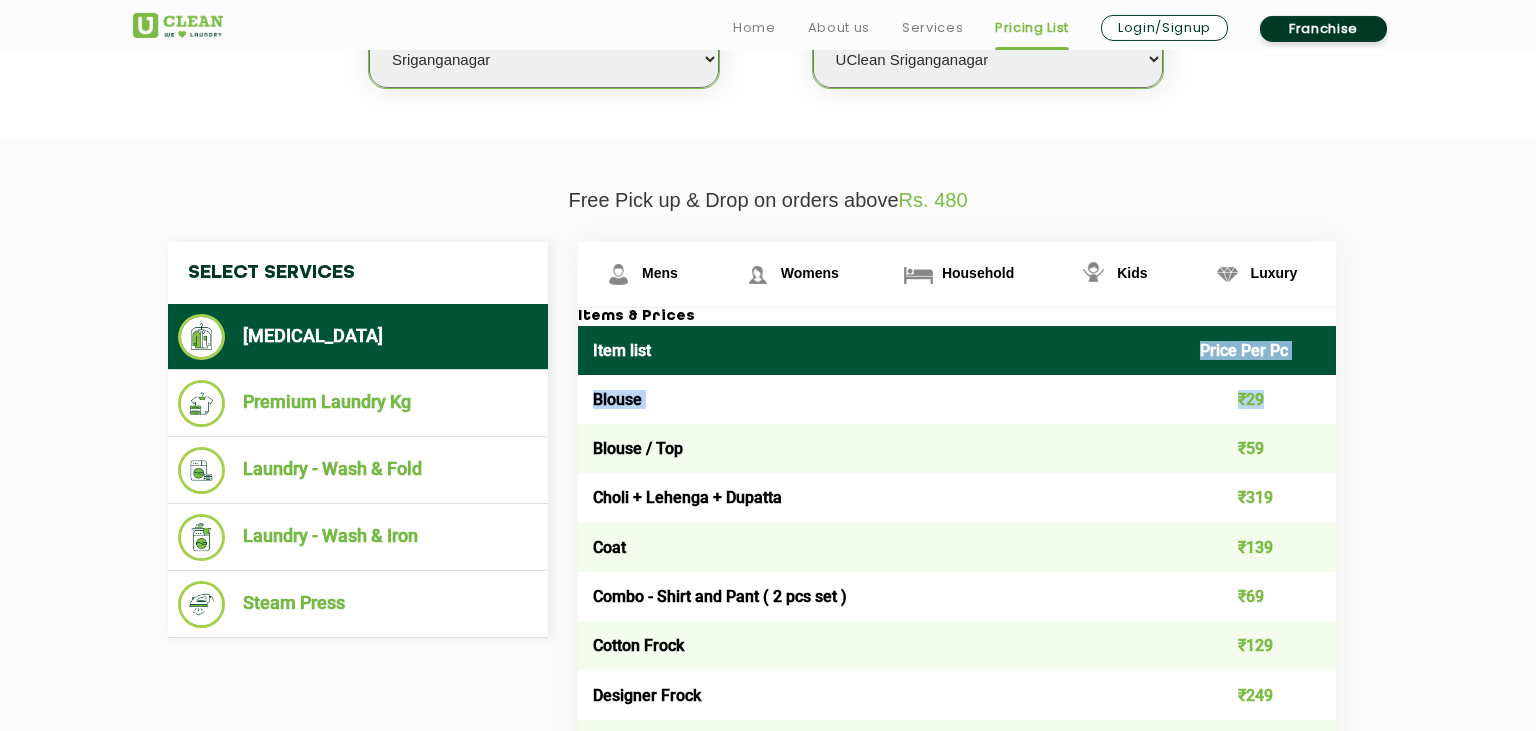 drag, startPoint x: 1267, startPoint y: 394, endPoint x: 878, endPoint y: 330, distance: 394.2296 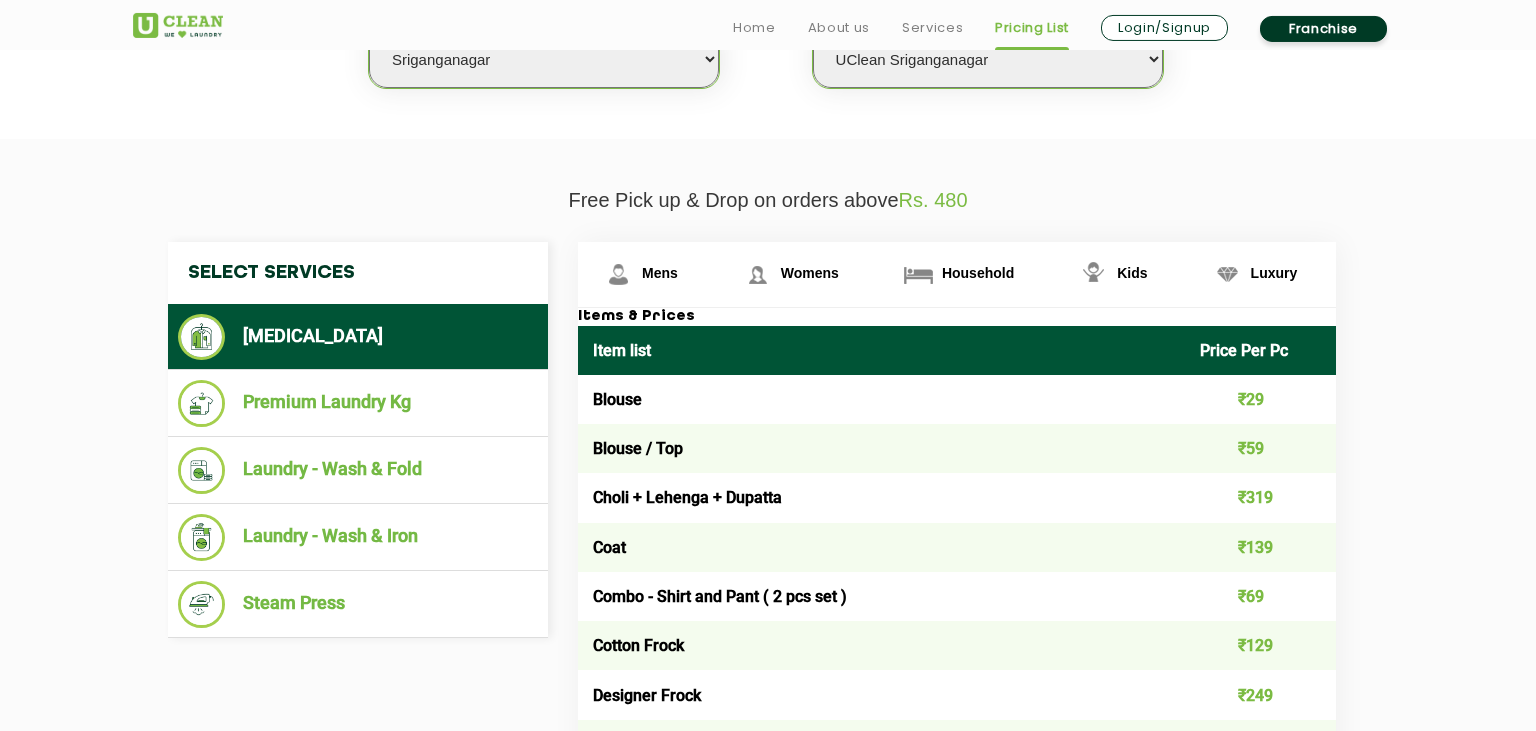 click on "Free Pick up & Drop on orders above  Rs. 480  Select Services [MEDICAL_DATA]  Premium Laundry Kg  Laundry - Wash & Fold  Laundry - Wash & Iron  Steam Press  Mens Womens Household Kids Luxury Items & Prices Item list Price Per Pc Blouse ₹29 Blouse / Top ₹59 Choli + Lehenga + Dupatta ₹319 Coat ₹139 Combo -  Shirt and Pant ( 2 pcs set ) ₹69 Cotton Frock ₹129 Designer Frock ₹249 Dress ₹99 Dress ( Heavy ) ₹199 Dungaree ( Short / Long ) ₹129 Ethnic Kurta set - 2pcs ₹169 Ethnic wear ( Normal / Heavy work ) ₹249 Frock ₹99 Jacket ₹119 Jeans ₹55 Kurta + Pants / Salwar / Churidar + Dupatta ₹239 Pyjama ₹39 Shirt ₹49 Shorts ₹39 Skirt ₹69 Suit 2 Pc ₹189 Suit 3 Pc ₹239 Sweater ( Full Sleeves ) ₹99 Sweater ( Sleeveless ) ₹89 T - Shirt ₹49 Tights and Leggings ₹29 Track suit / Night suit ( 2 pcs set ) ₹139 Undergarment ₹26 Waist Coat ₹59 Addons & Prices" 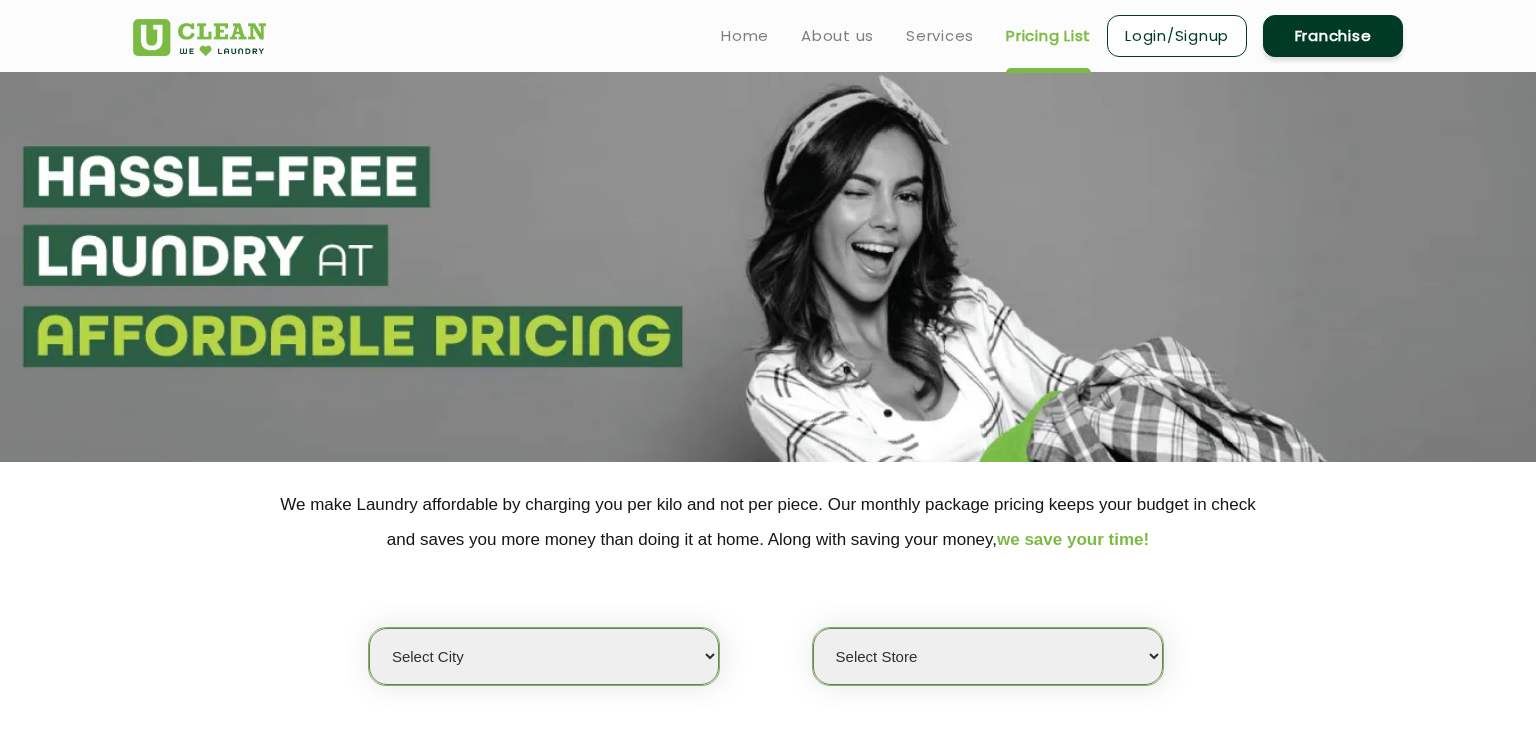 scroll, scrollTop: 0, scrollLeft: 0, axis: both 